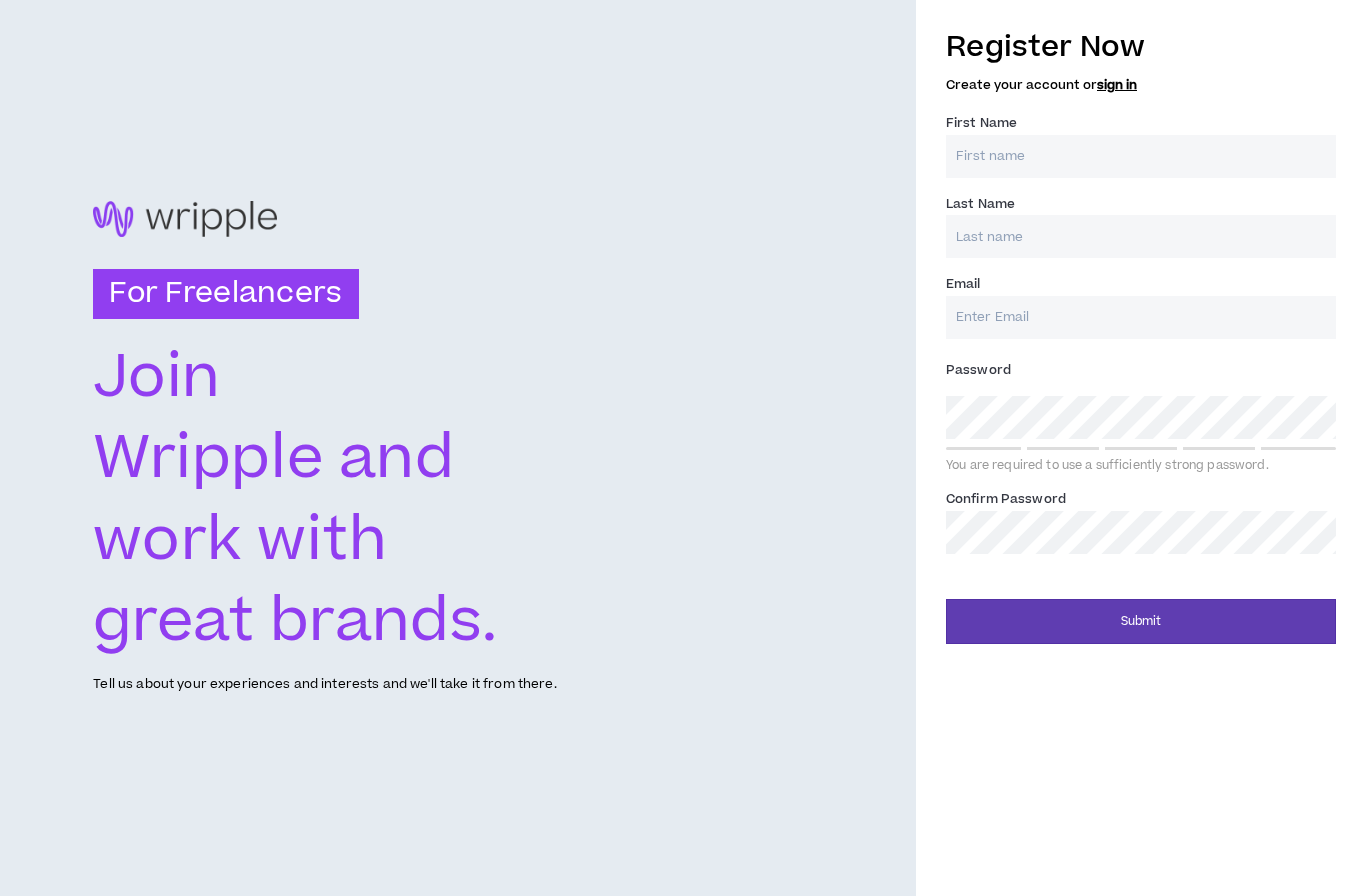 scroll, scrollTop: 0, scrollLeft: 0, axis: both 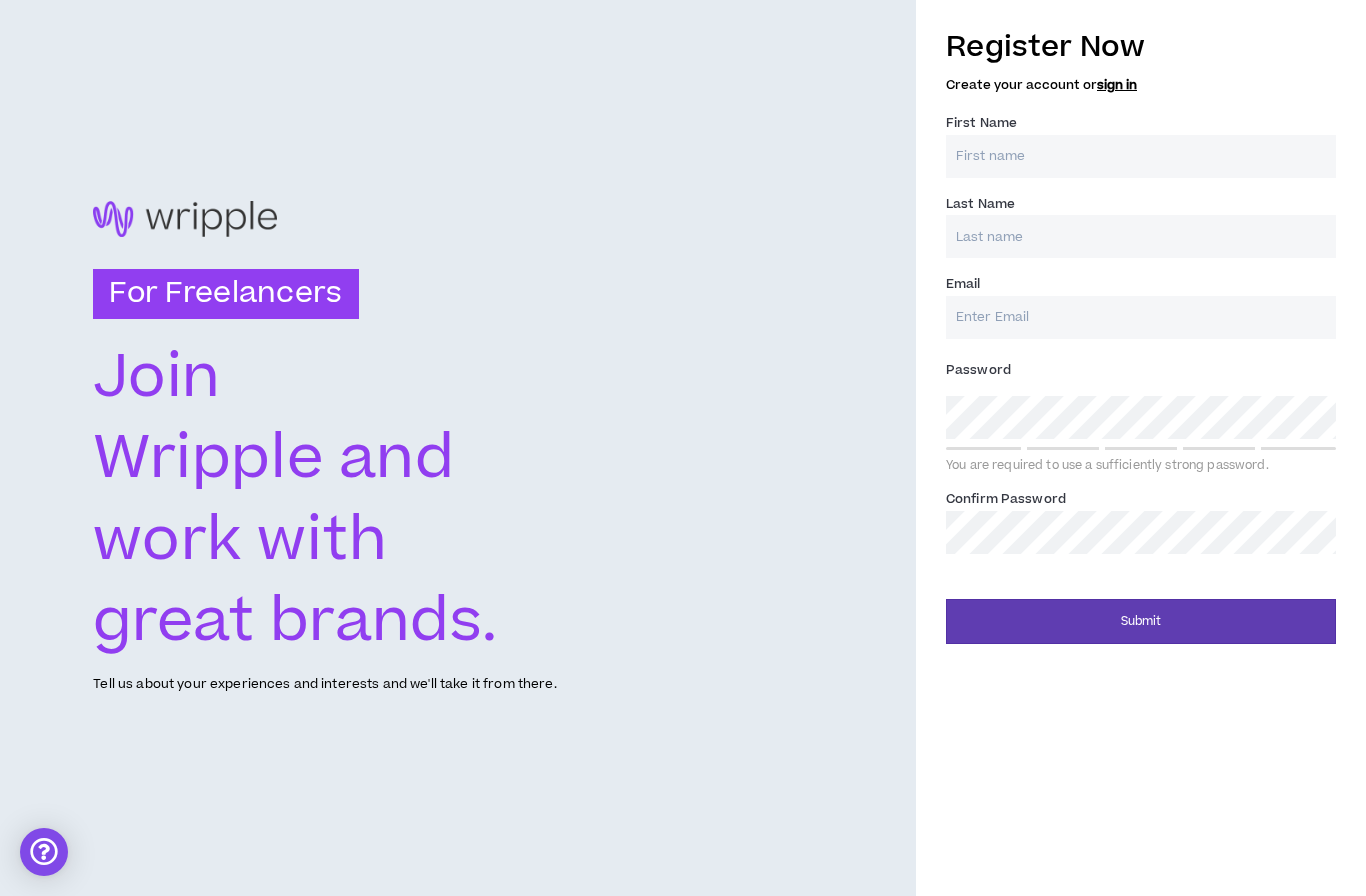 click on "First Name  *" at bounding box center (1141, 156) 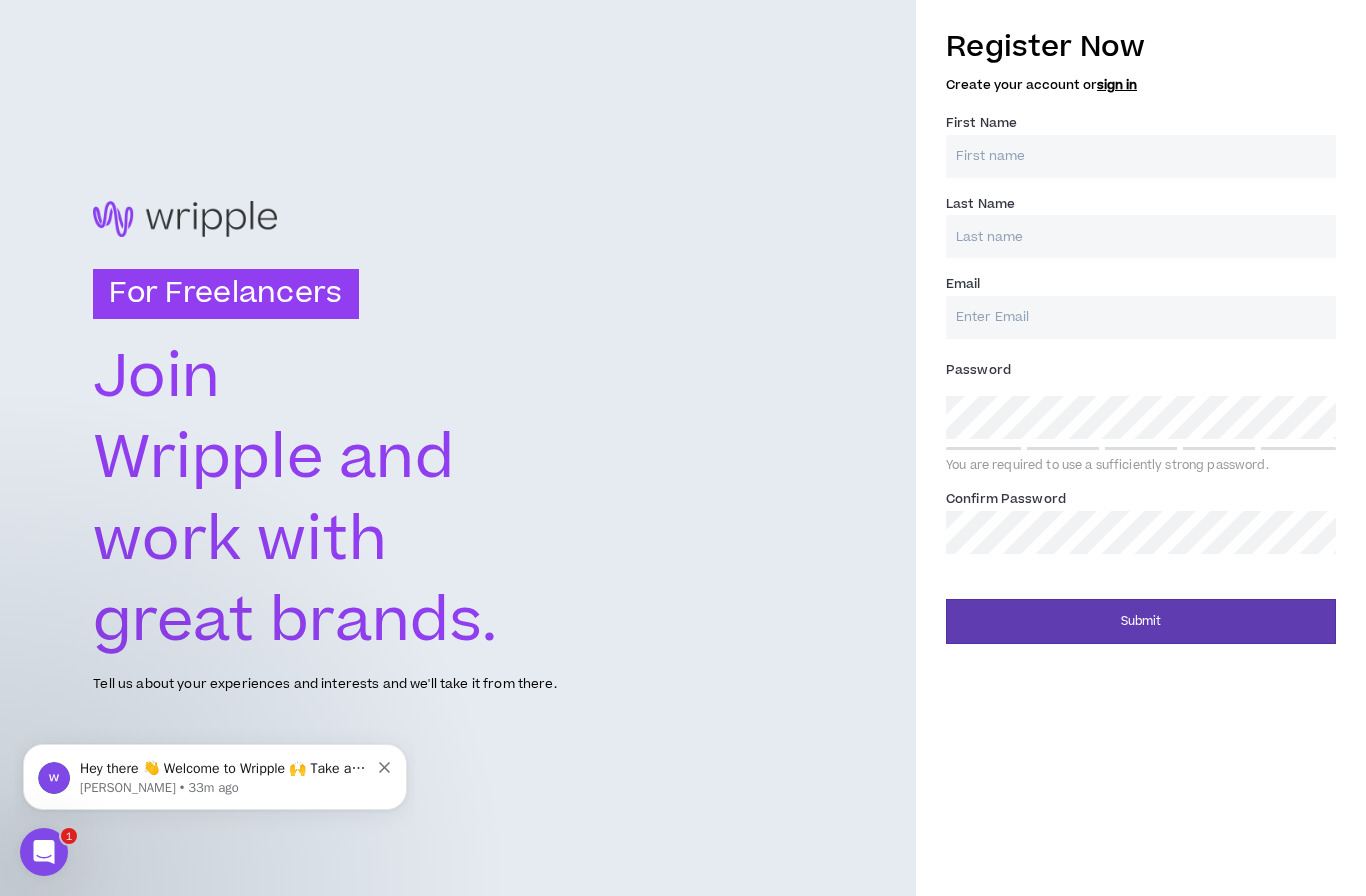 scroll, scrollTop: 0, scrollLeft: 0, axis: both 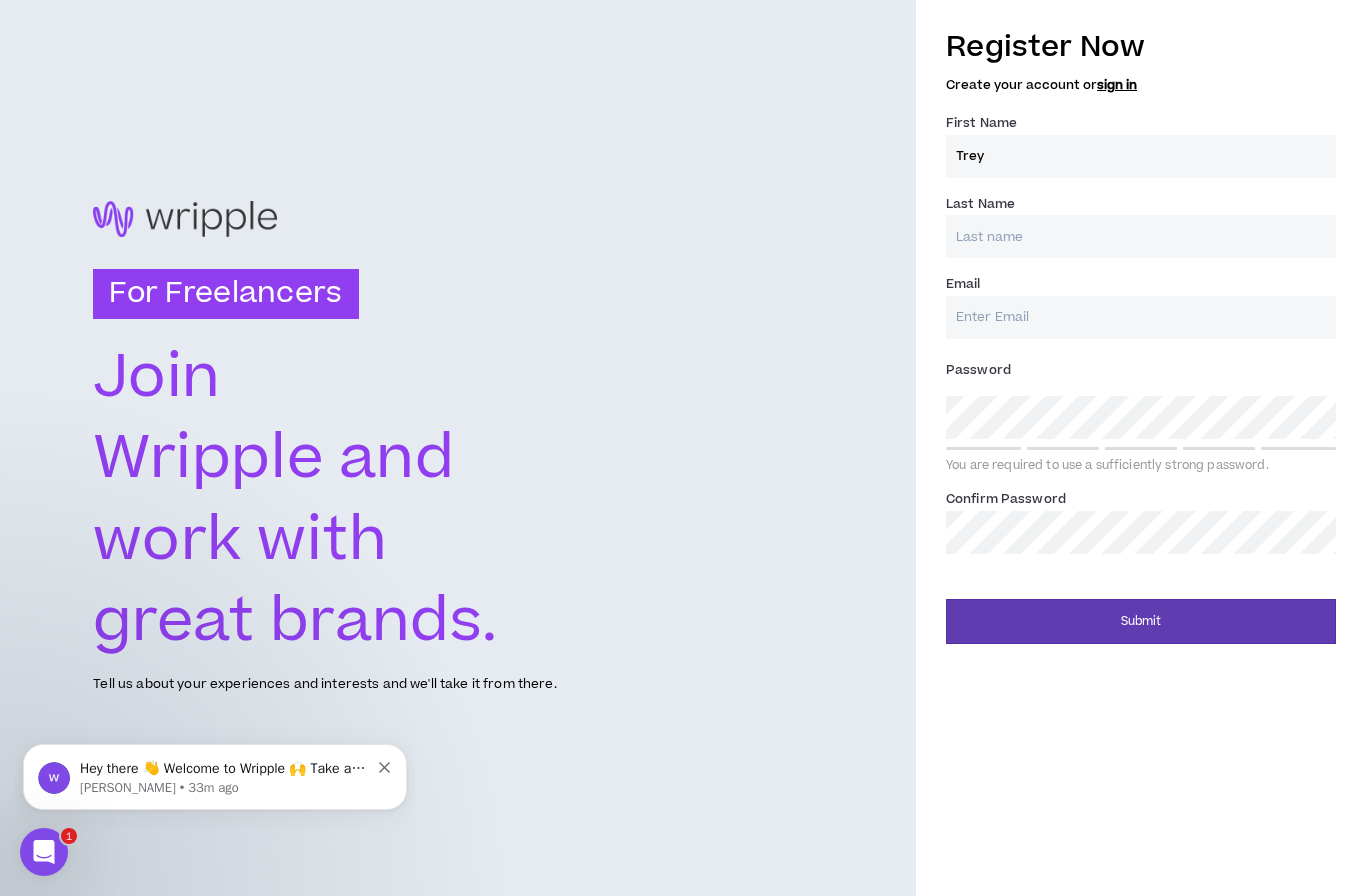 type on "Trey" 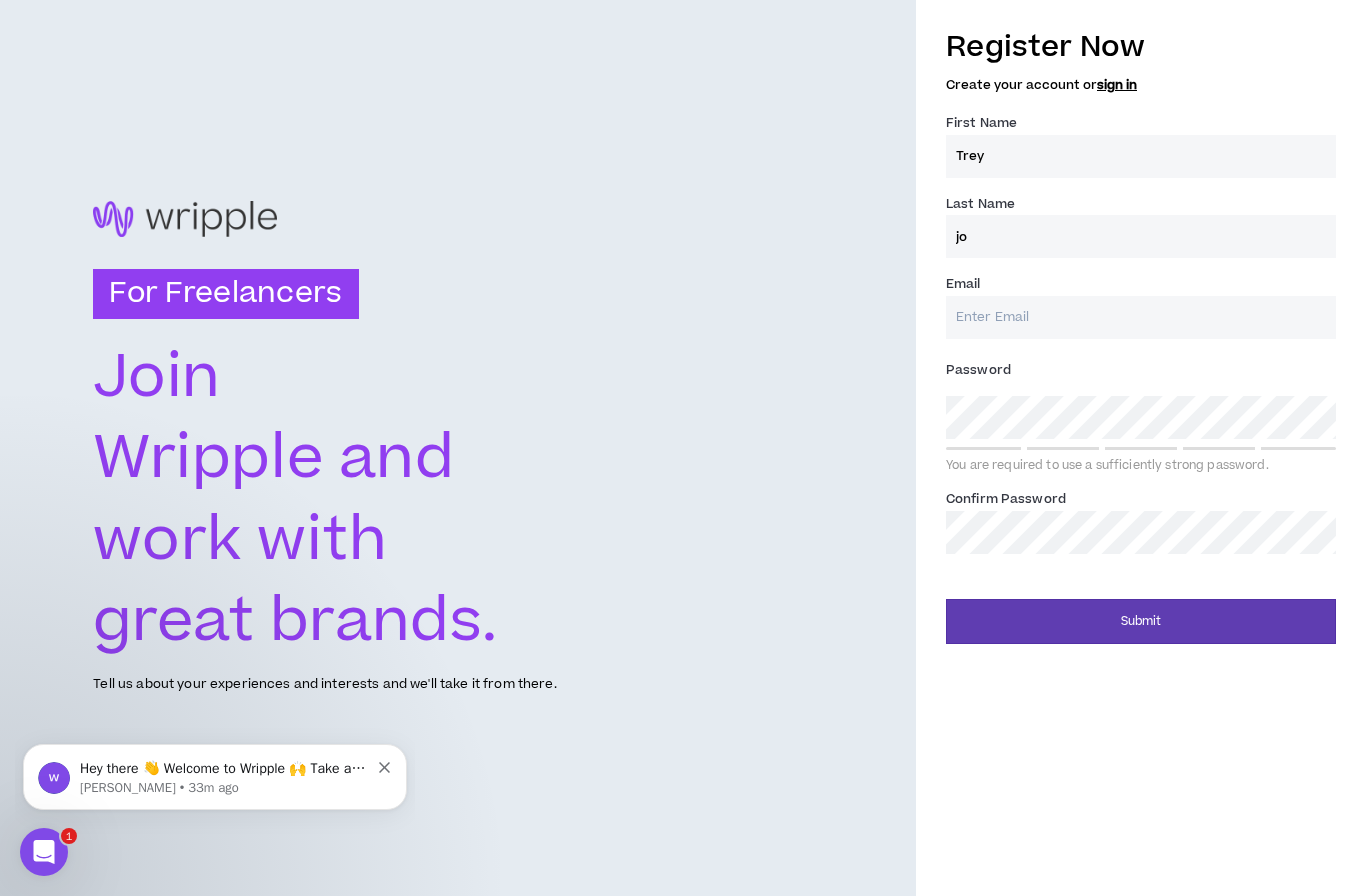 type on "j" 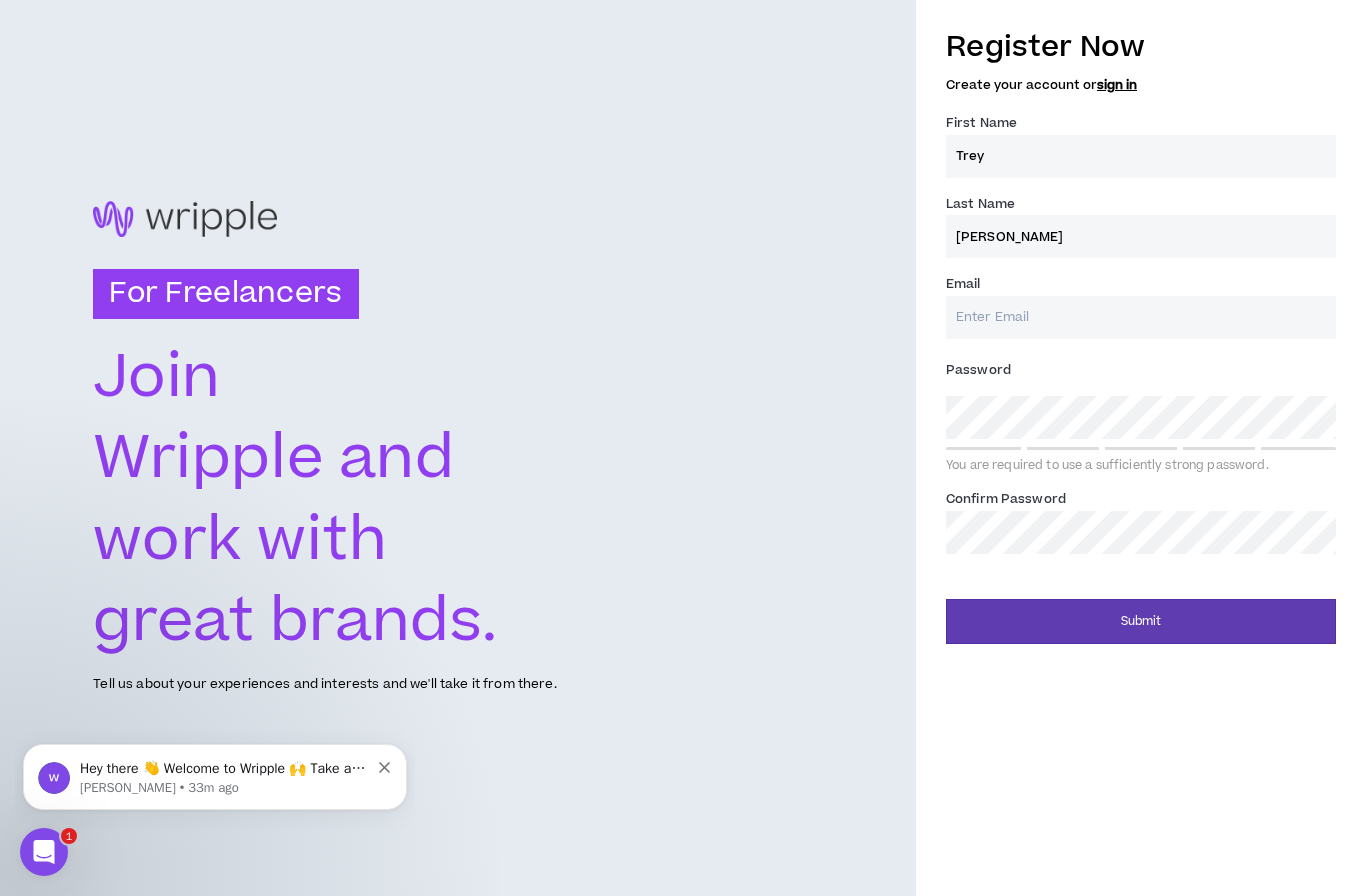 type on "[PERSON_NAME]" 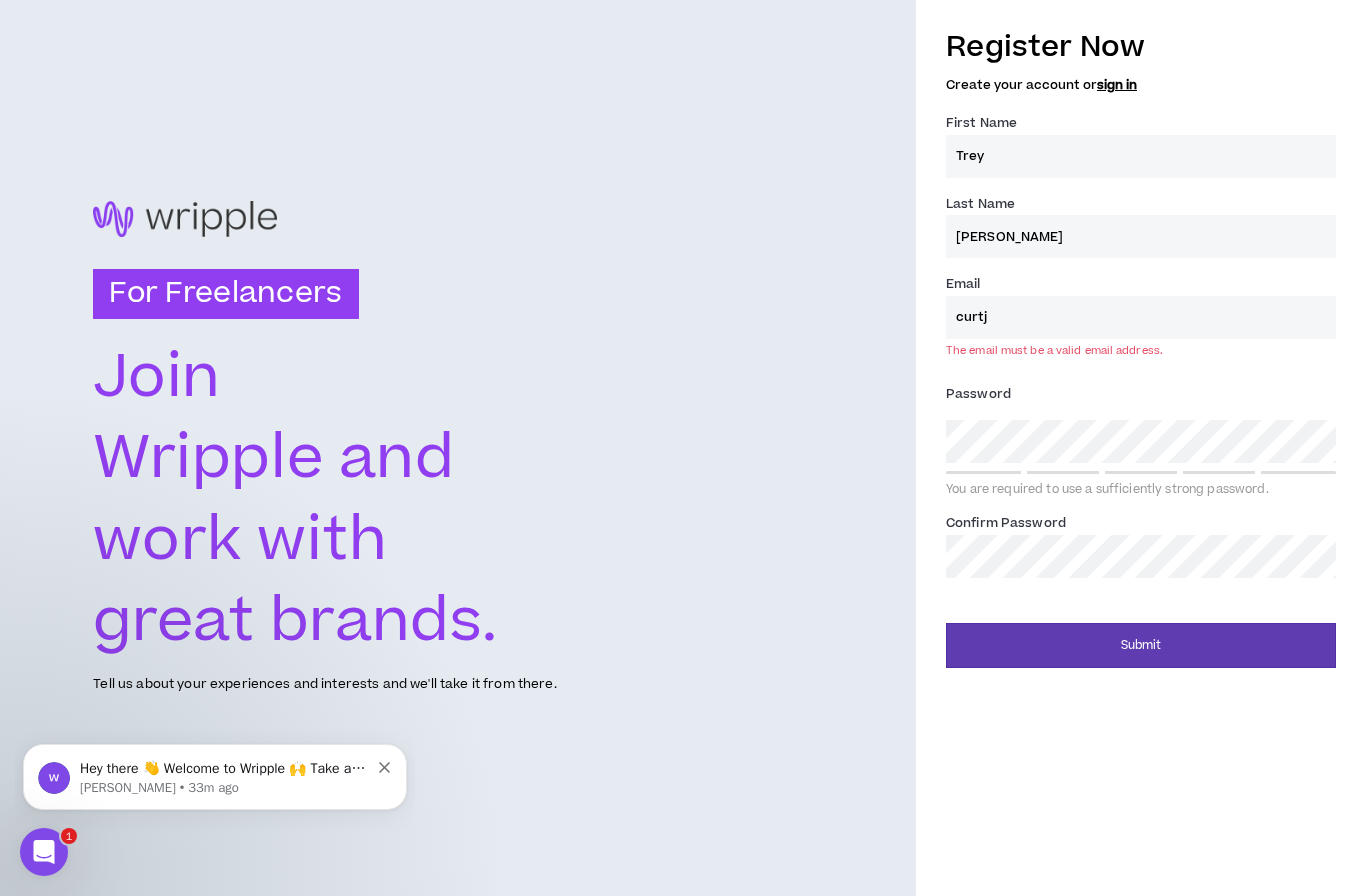 type on "[EMAIL_ADDRESS][DOMAIN_NAME]" 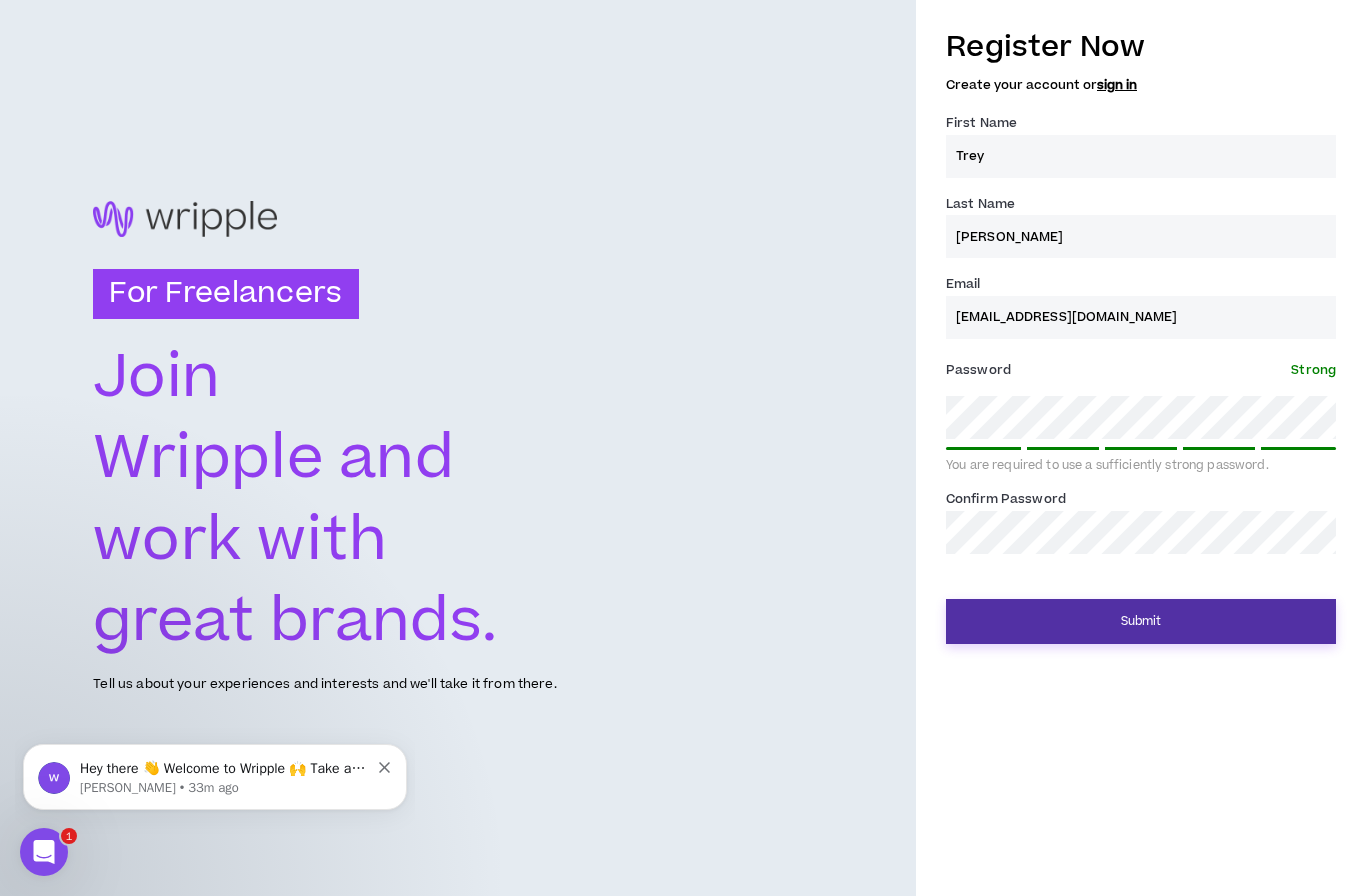 click on "Submit" at bounding box center [1141, 621] 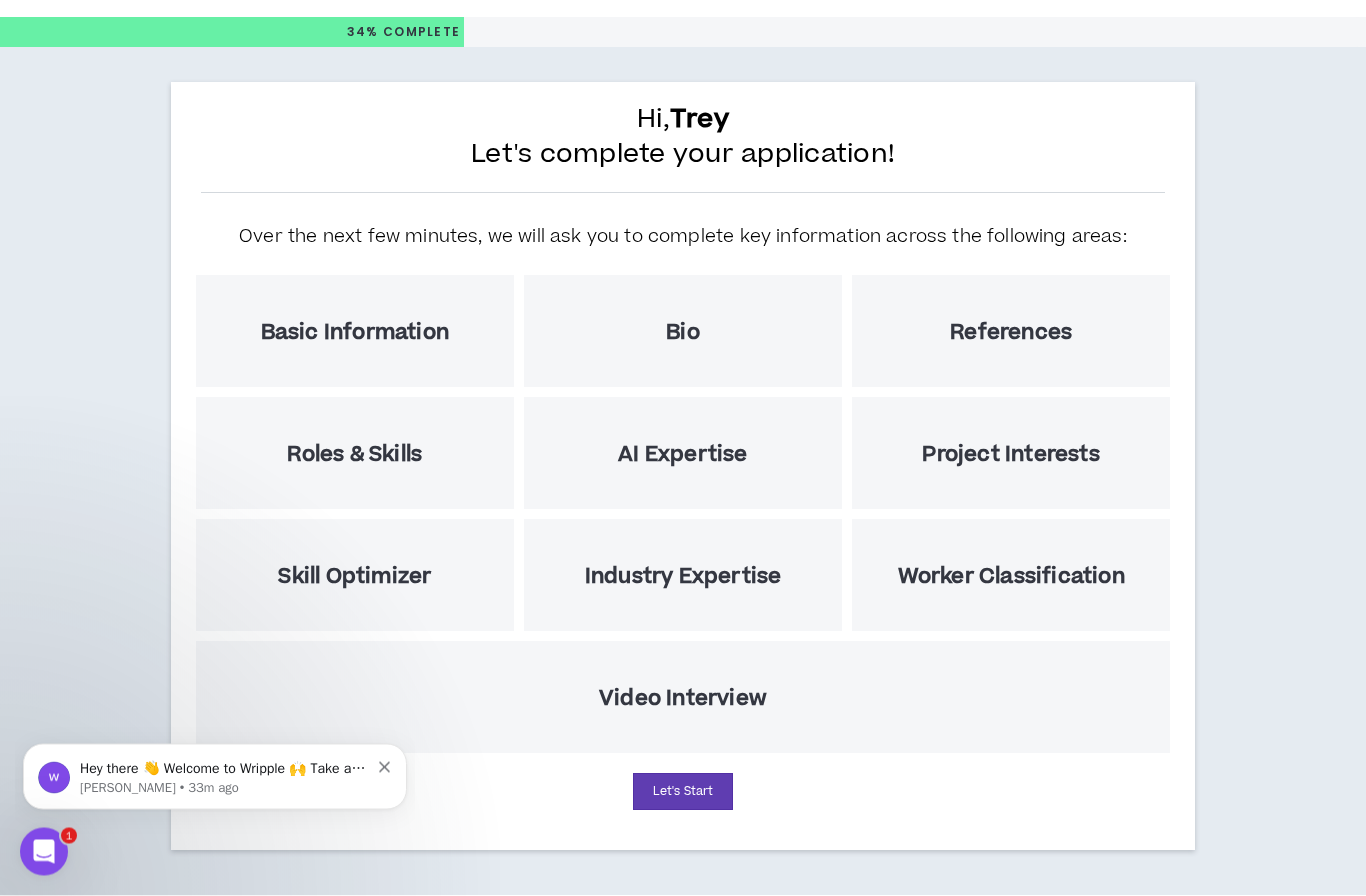 scroll, scrollTop: 39, scrollLeft: 0, axis: vertical 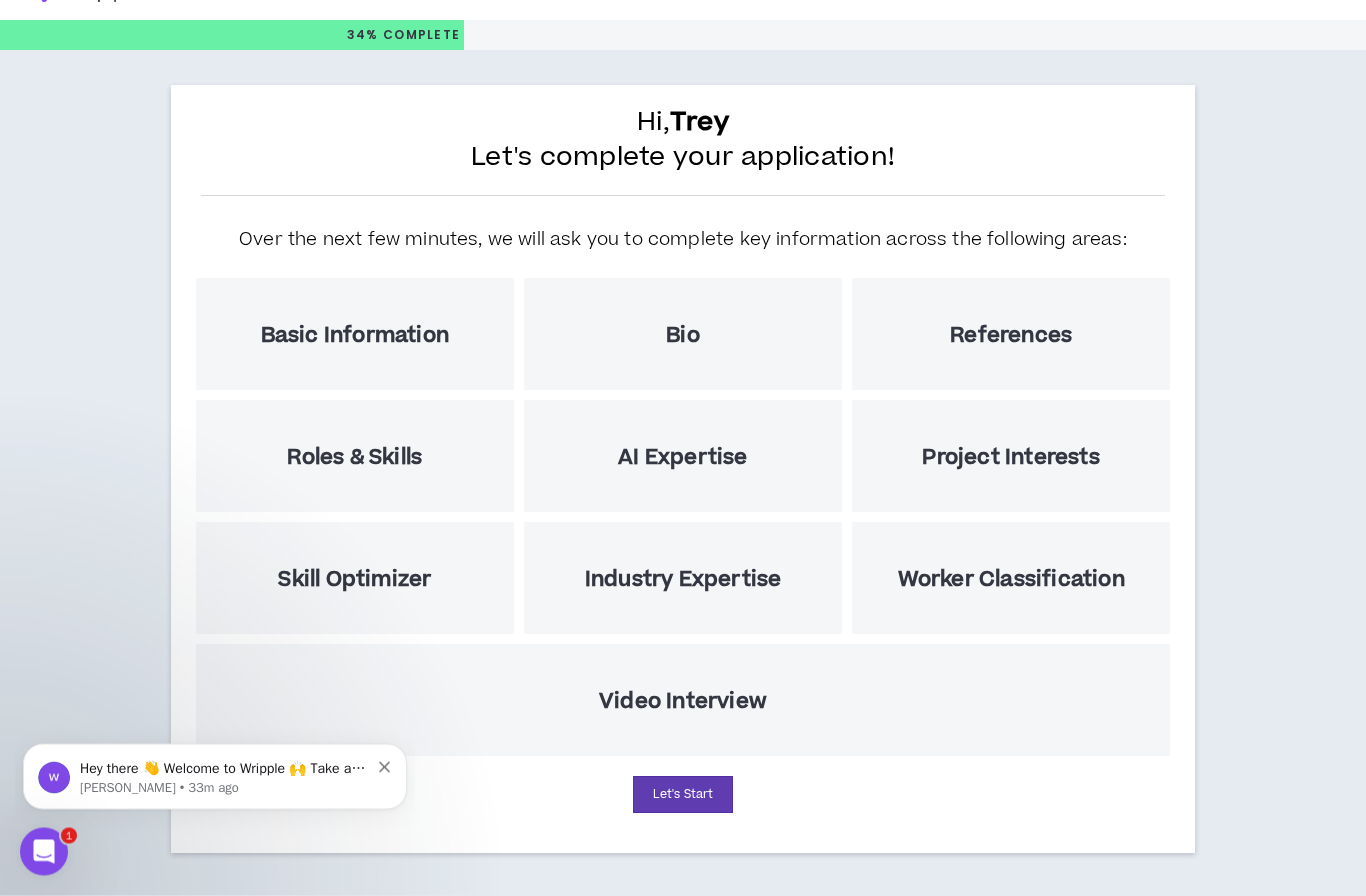 click on "Basic Information" at bounding box center [355, 336] 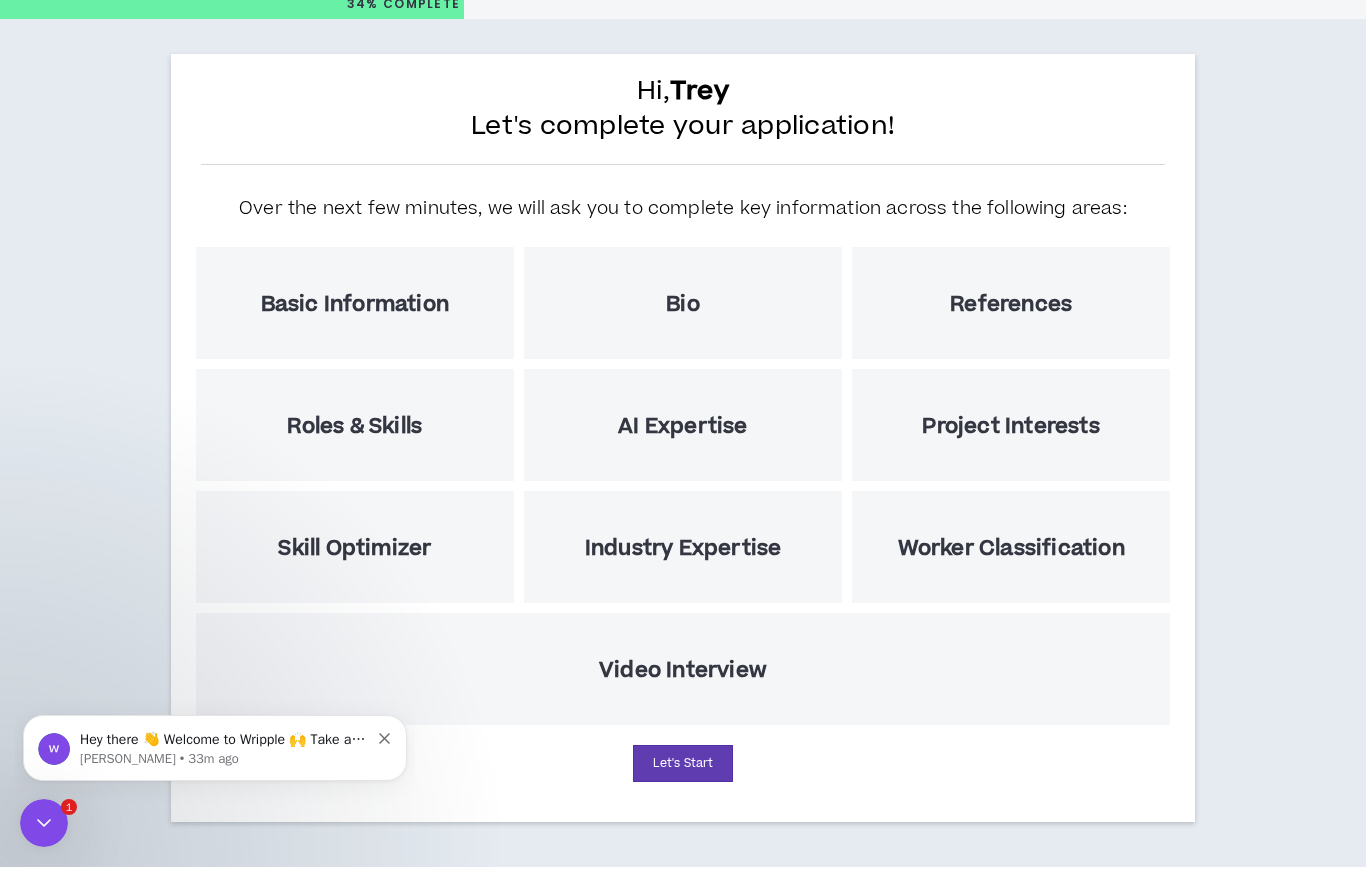 scroll, scrollTop: 83, scrollLeft: 0, axis: vertical 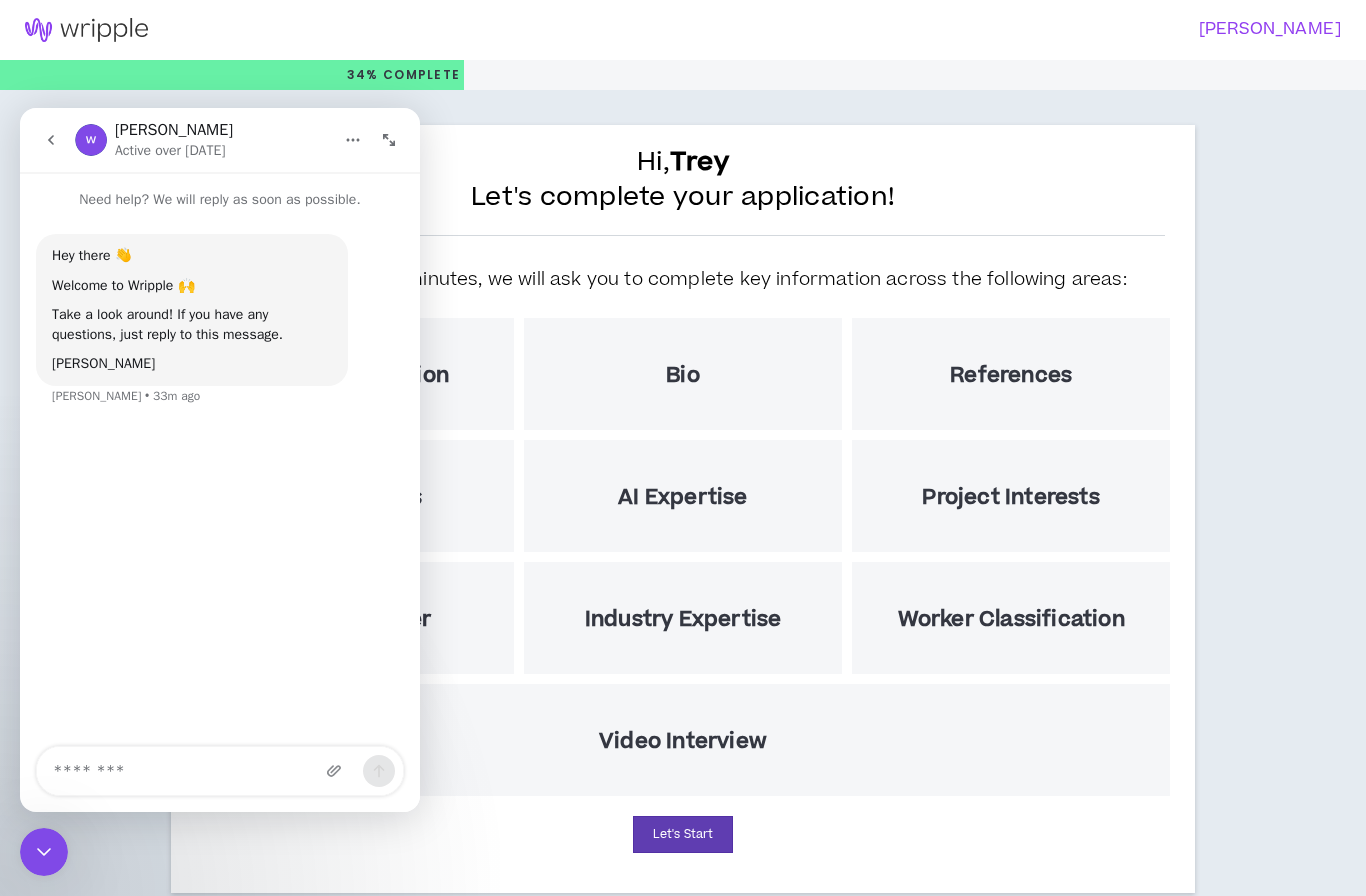 click on "Hi,  [PERSON_NAME] Let's complete your application! Over the next few minutes, we will ask you to complete key information across the following areas: Basic Information Bio References Roles & Skills AI Expertise Project Interests Skill Optimizer Industry Expertise Worker Classification Video Interview Let's Start" at bounding box center [683, 514] 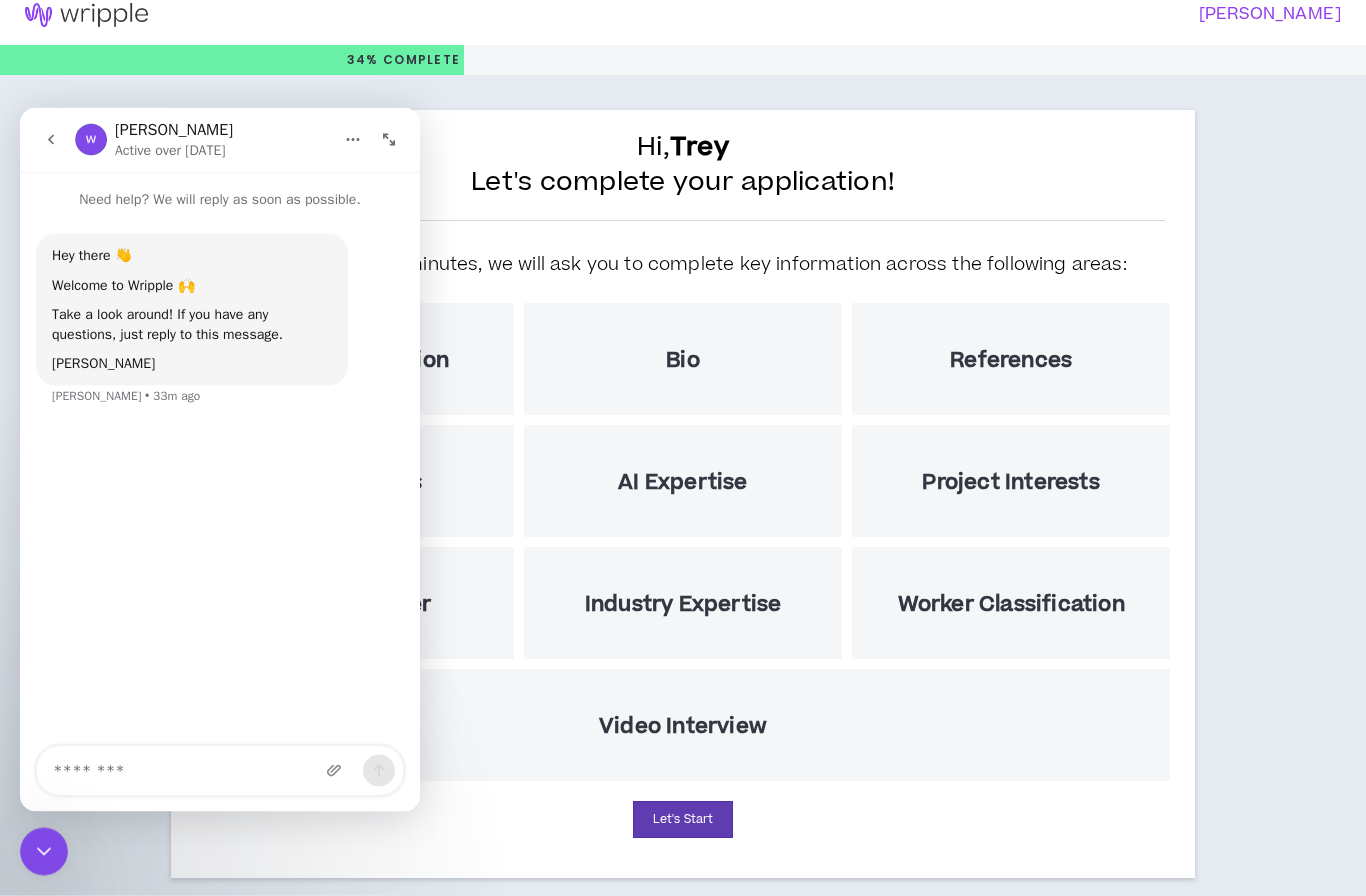 scroll, scrollTop: 0, scrollLeft: 0, axis: both 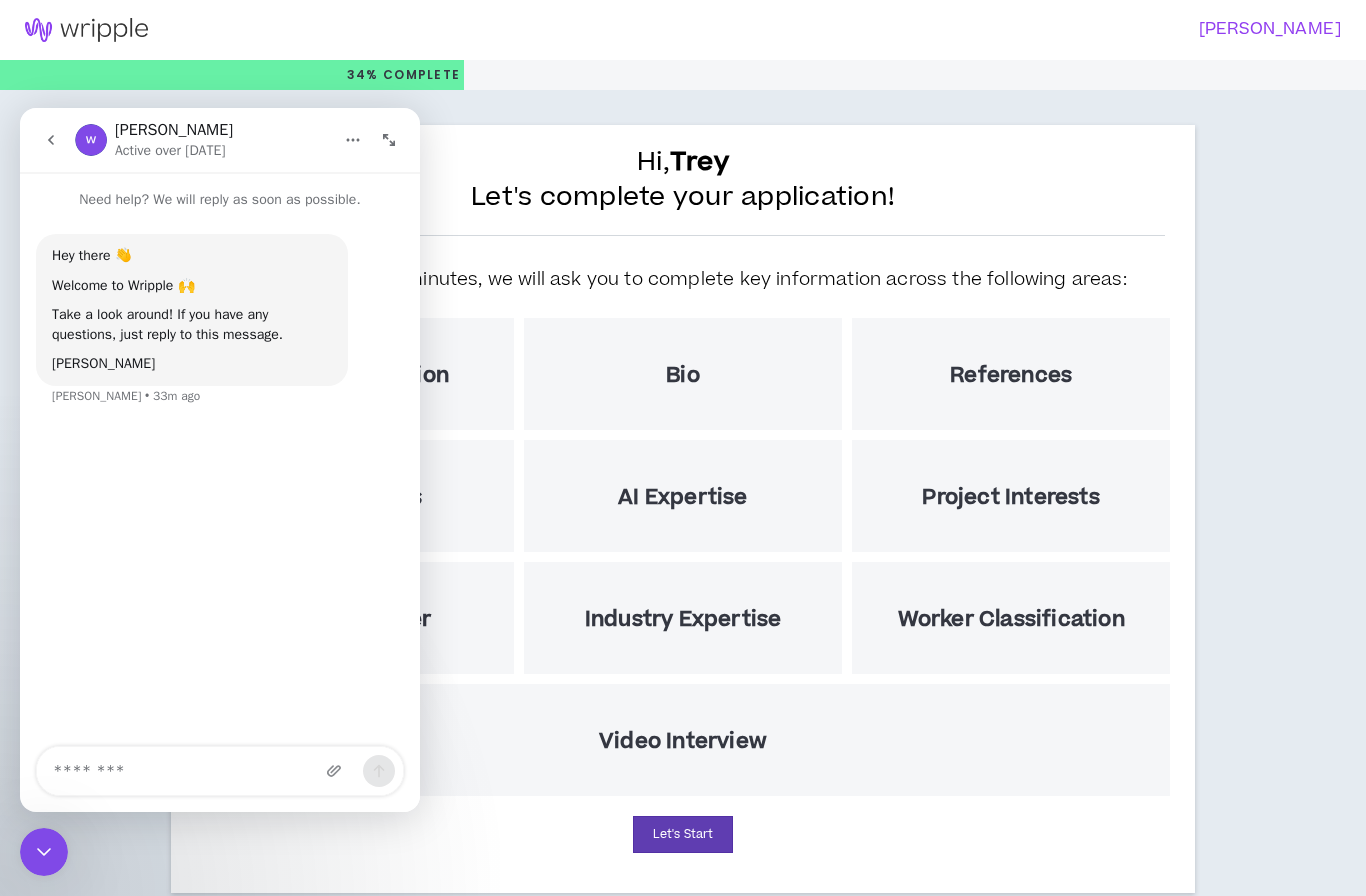 click at bounding box center [51, 140] 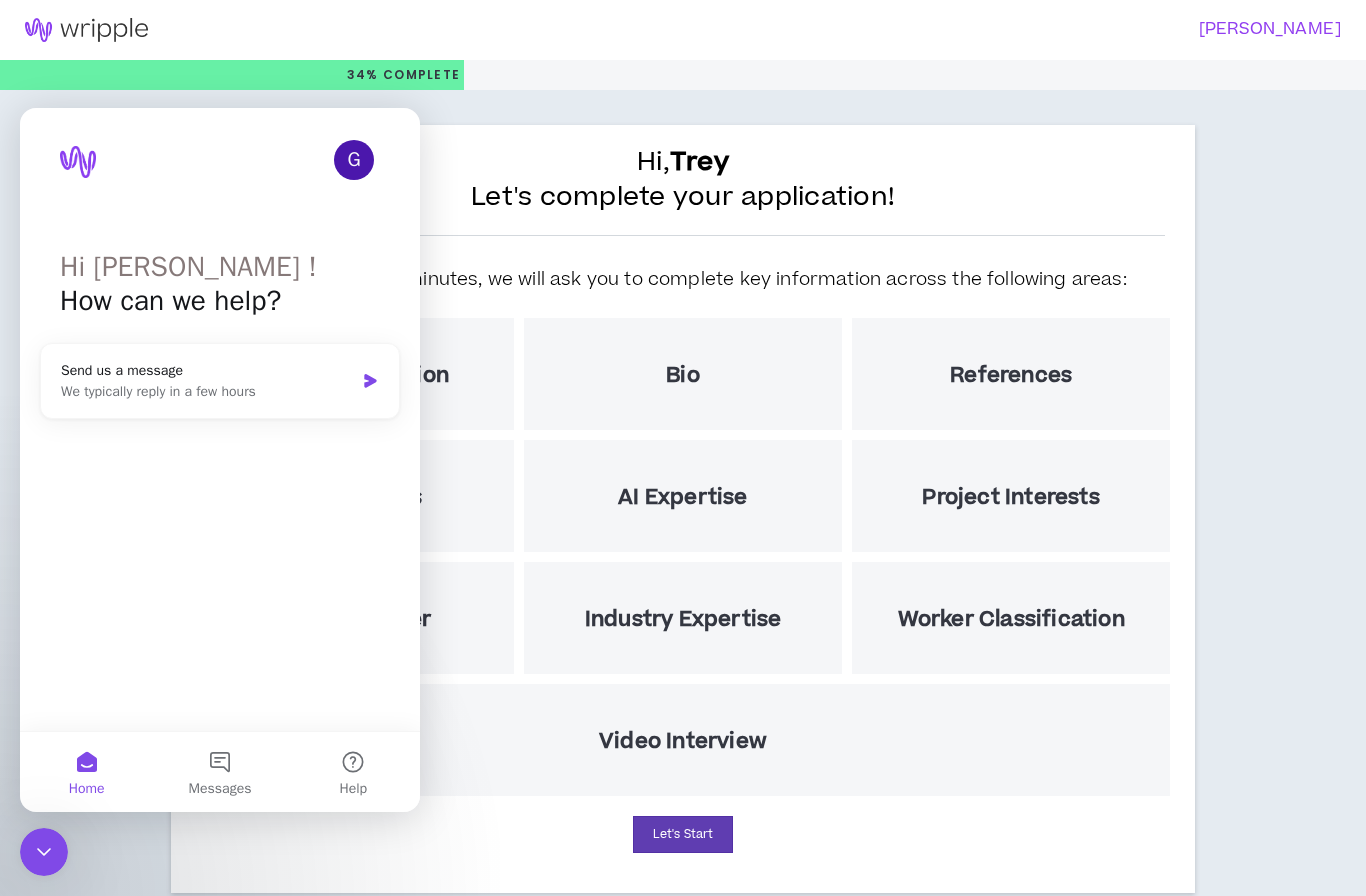click on "Hi,  [PERSON_NAME] Let's complete your application!" at bounding box center [683, 190] 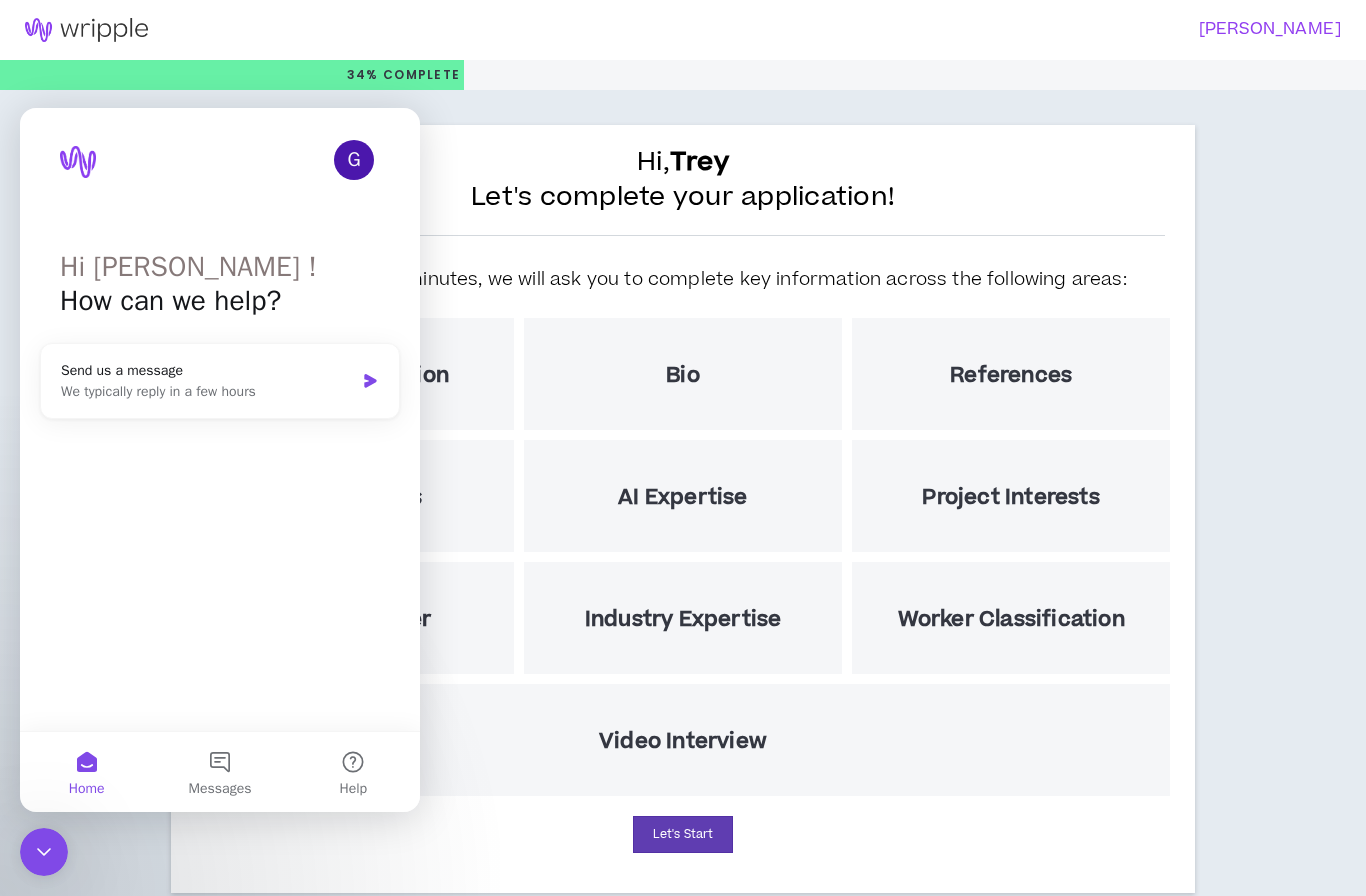 click at bounding box center [44, 852] 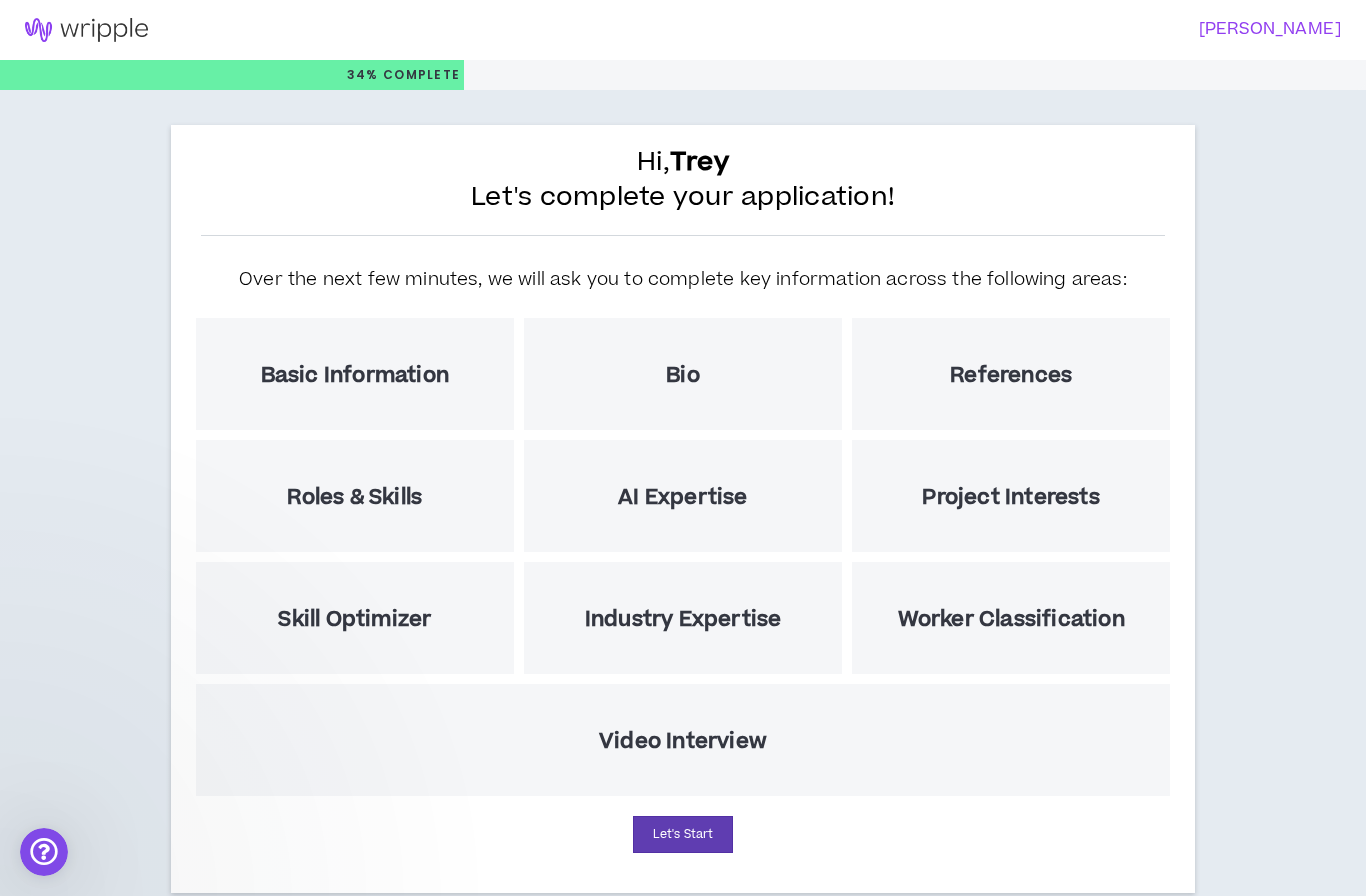 scroll, scrollTop: 82, scrollLeft: 0, axis: vertical 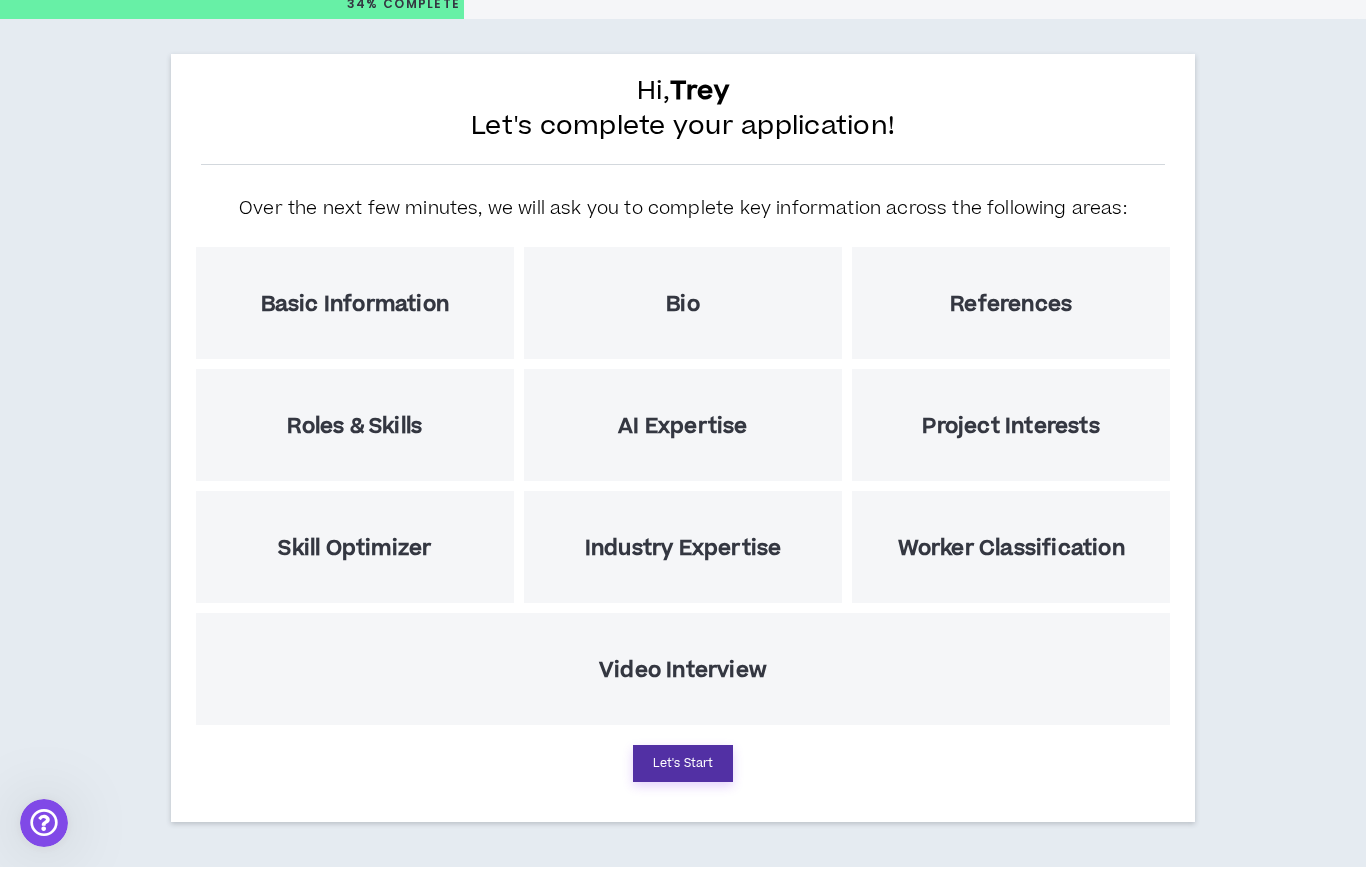 click on "Let's Start" at bounding box center [683, 792] 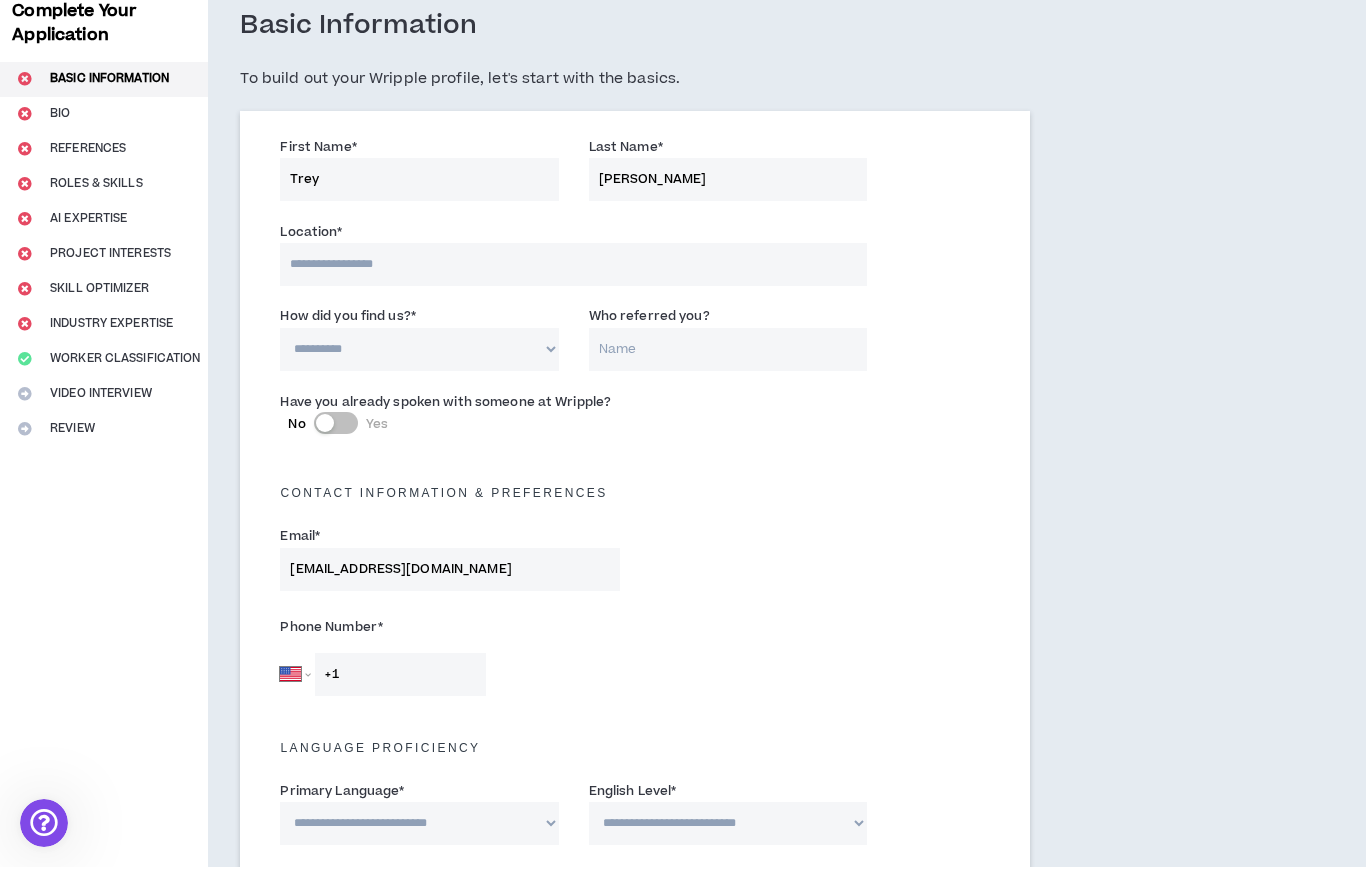 scroll, scrollTop: 111, scrollLeft: 0, axis: vertical 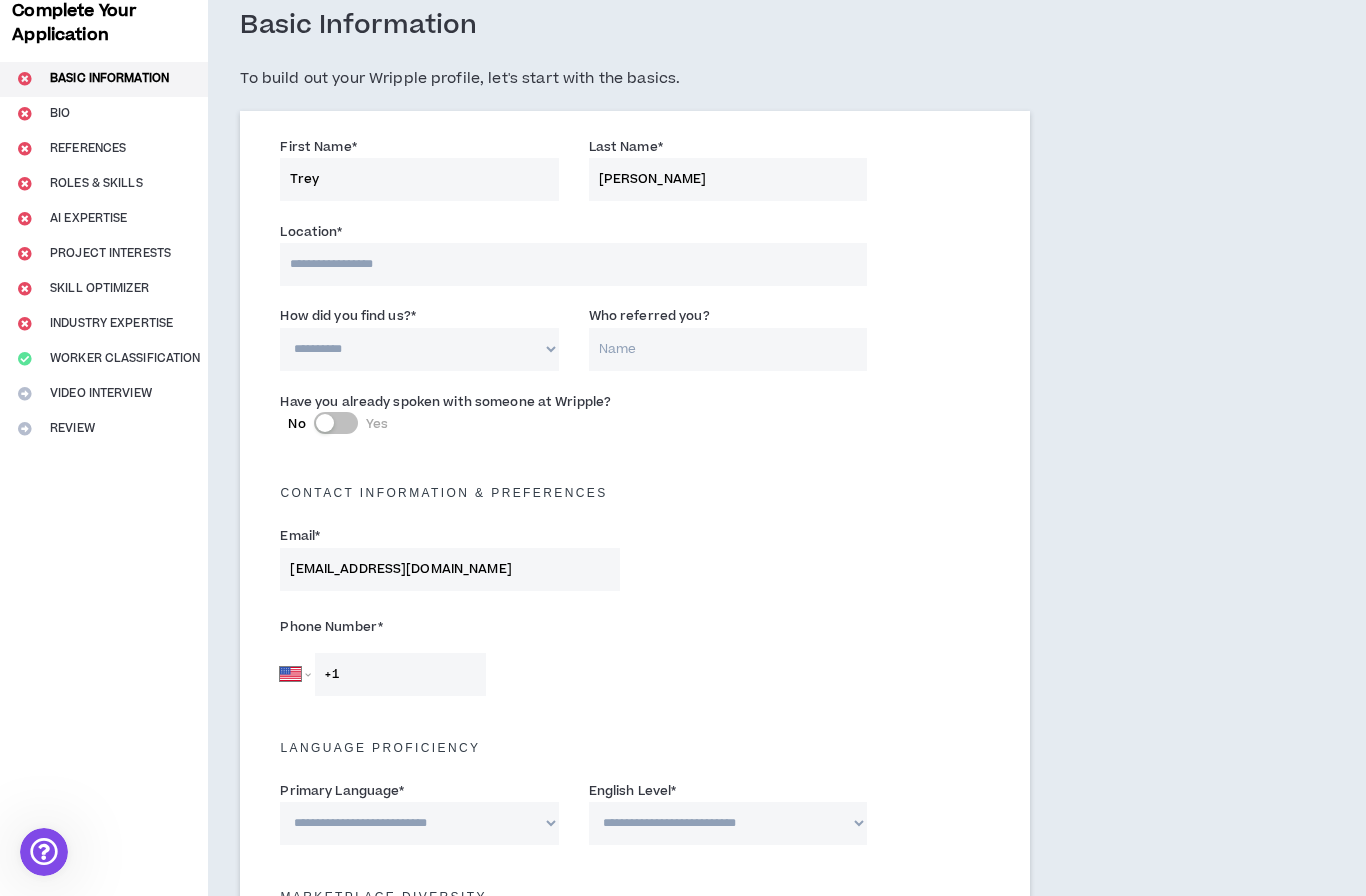 click at bounding box center (573, 264) 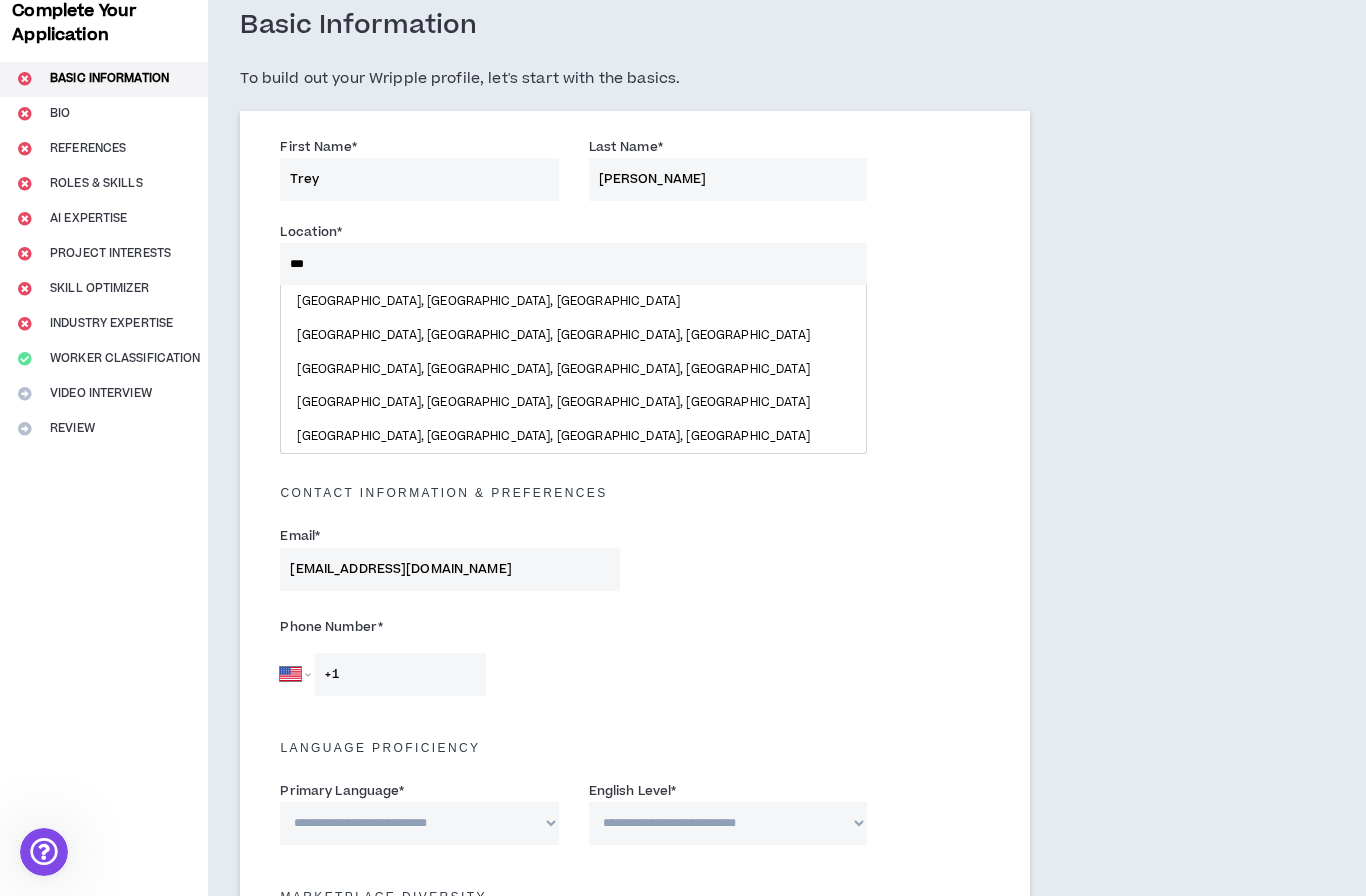 type on "****" 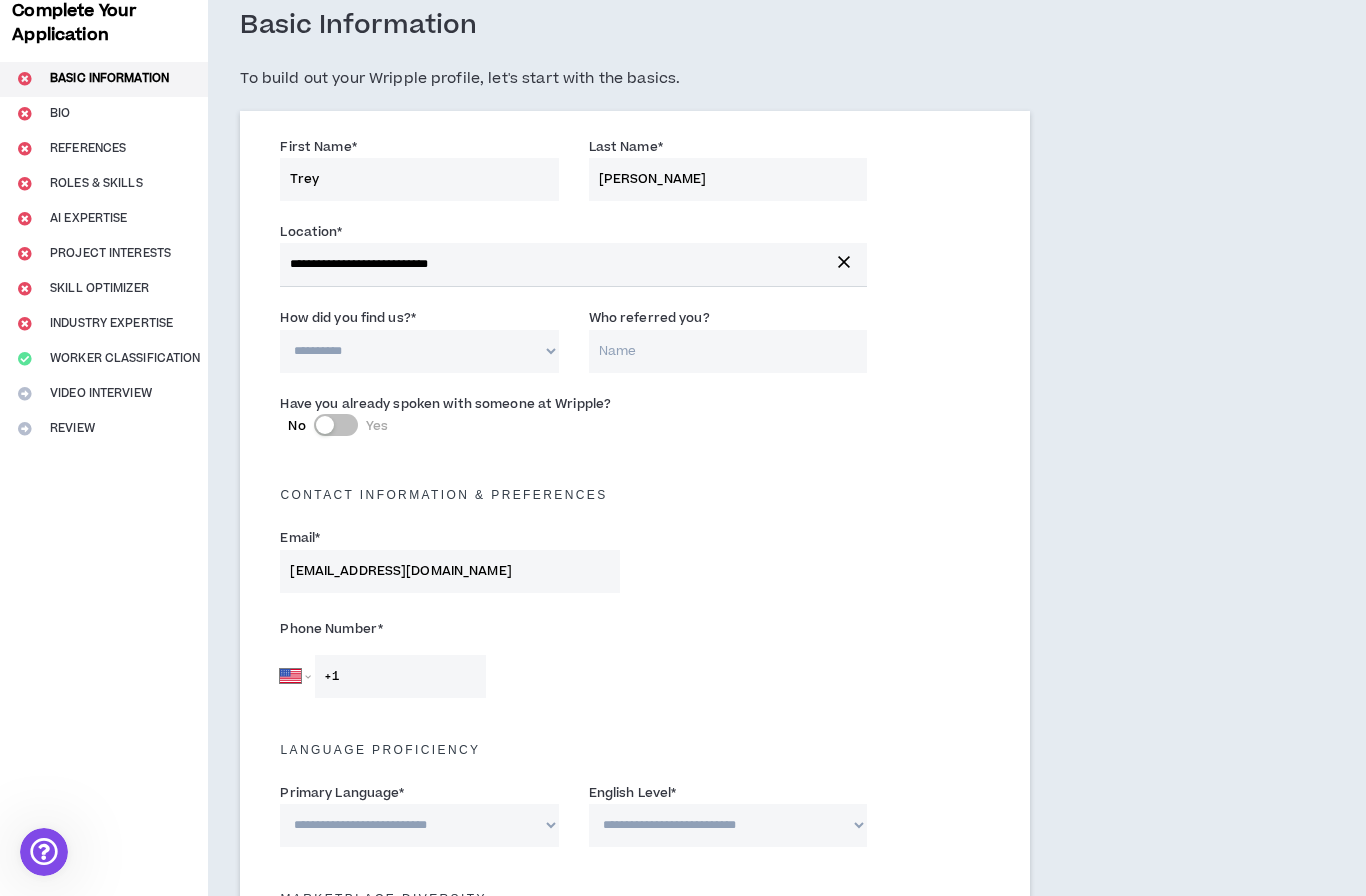 click on "**********" at bounding box center (419, 351) 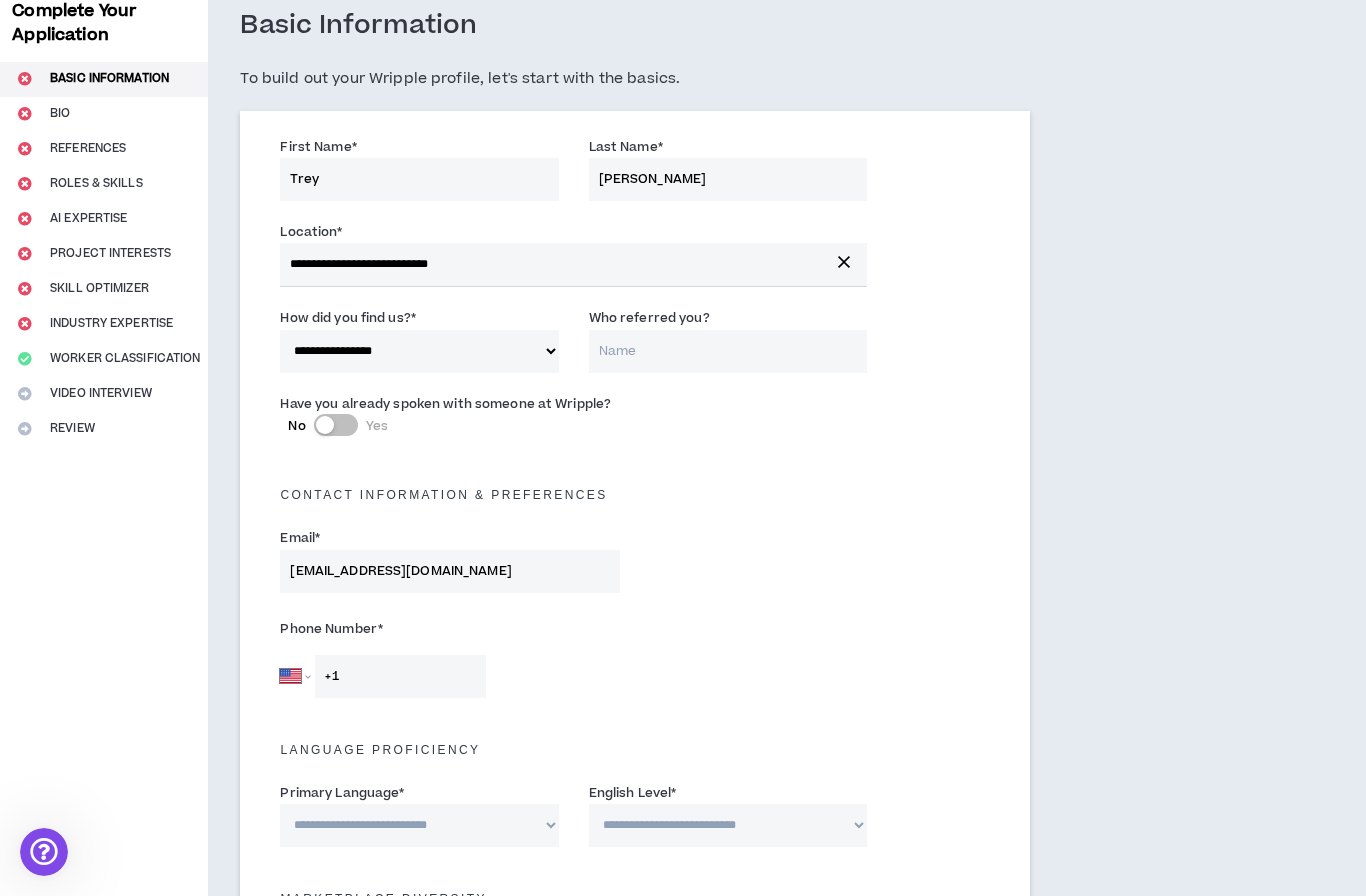 click on "Who referred you?" at bounding box center [728, 351] 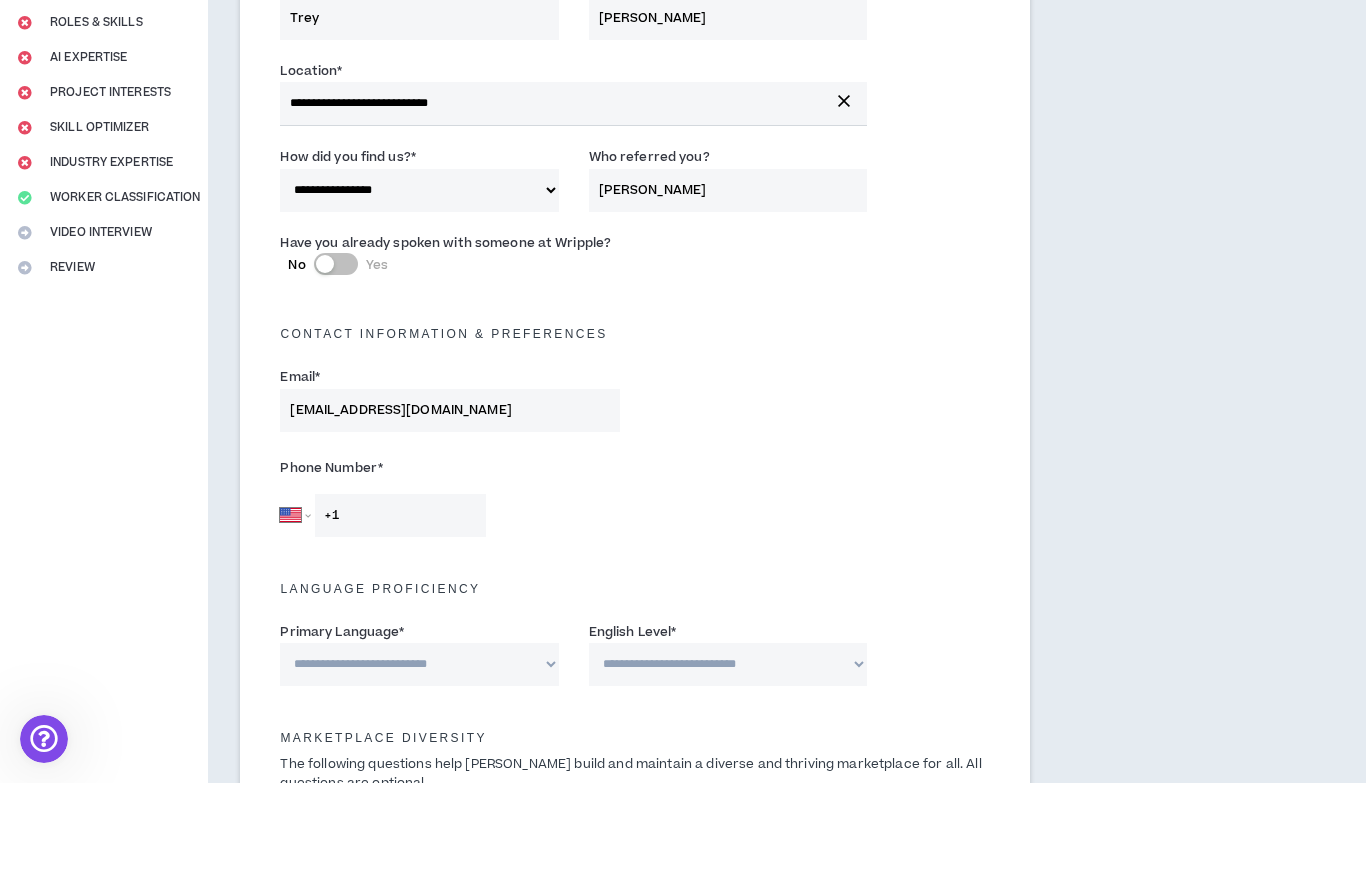 scroll, scrollTop: 167, scrollLeft: 0, axis: vertical 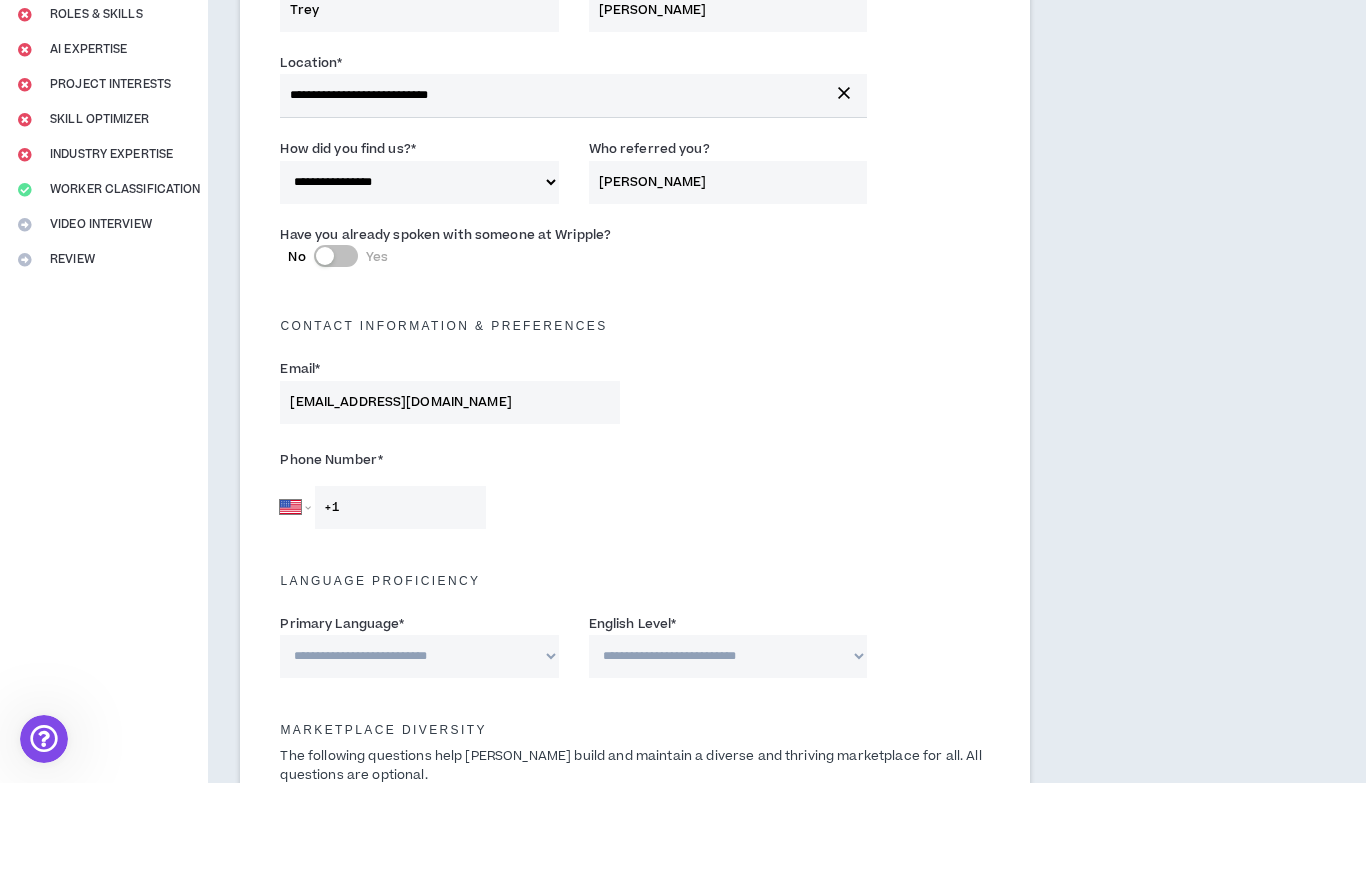 type on "[PERSON_NAME]" 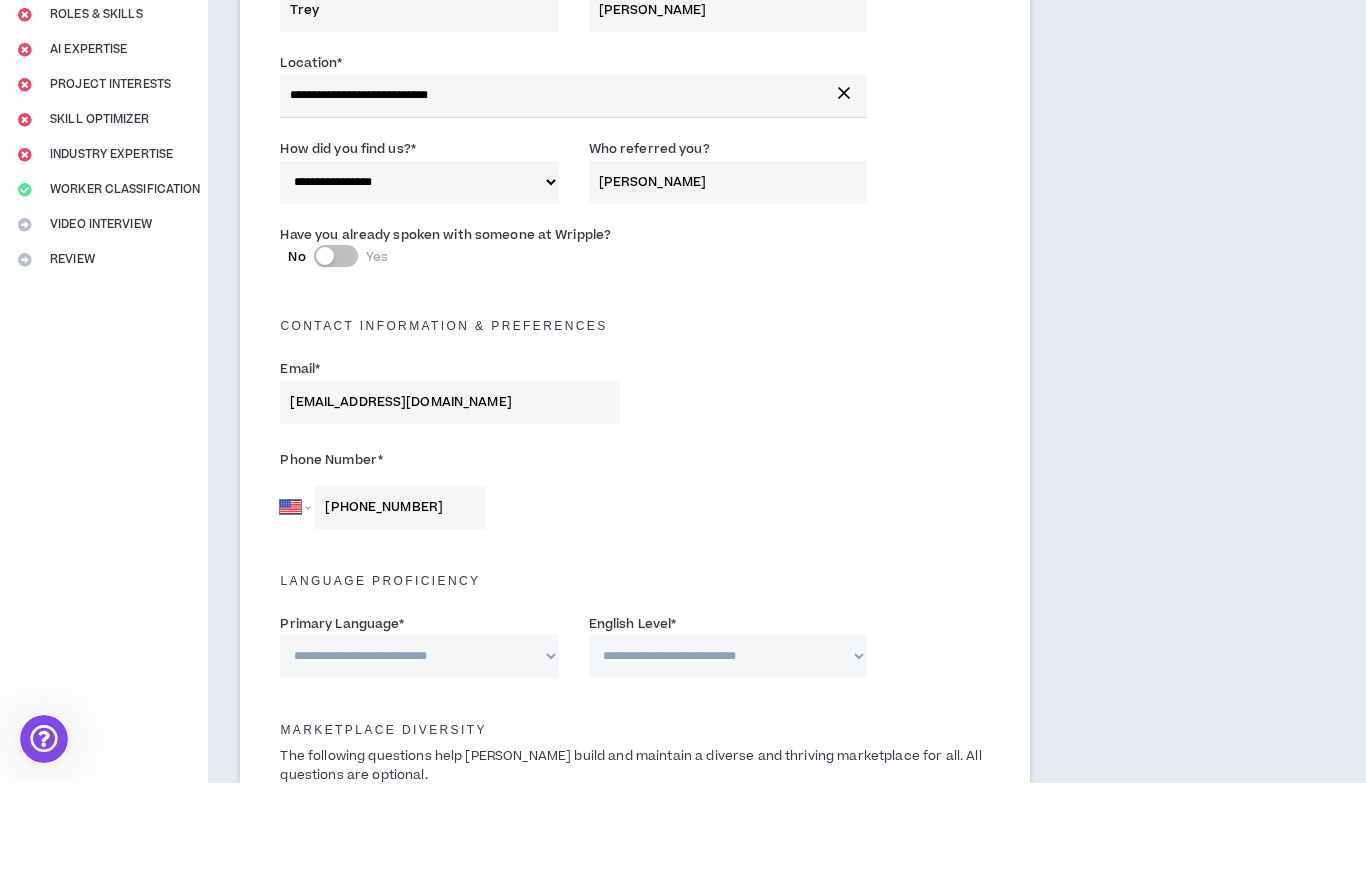 type on "[PHONE_NUMBER]" 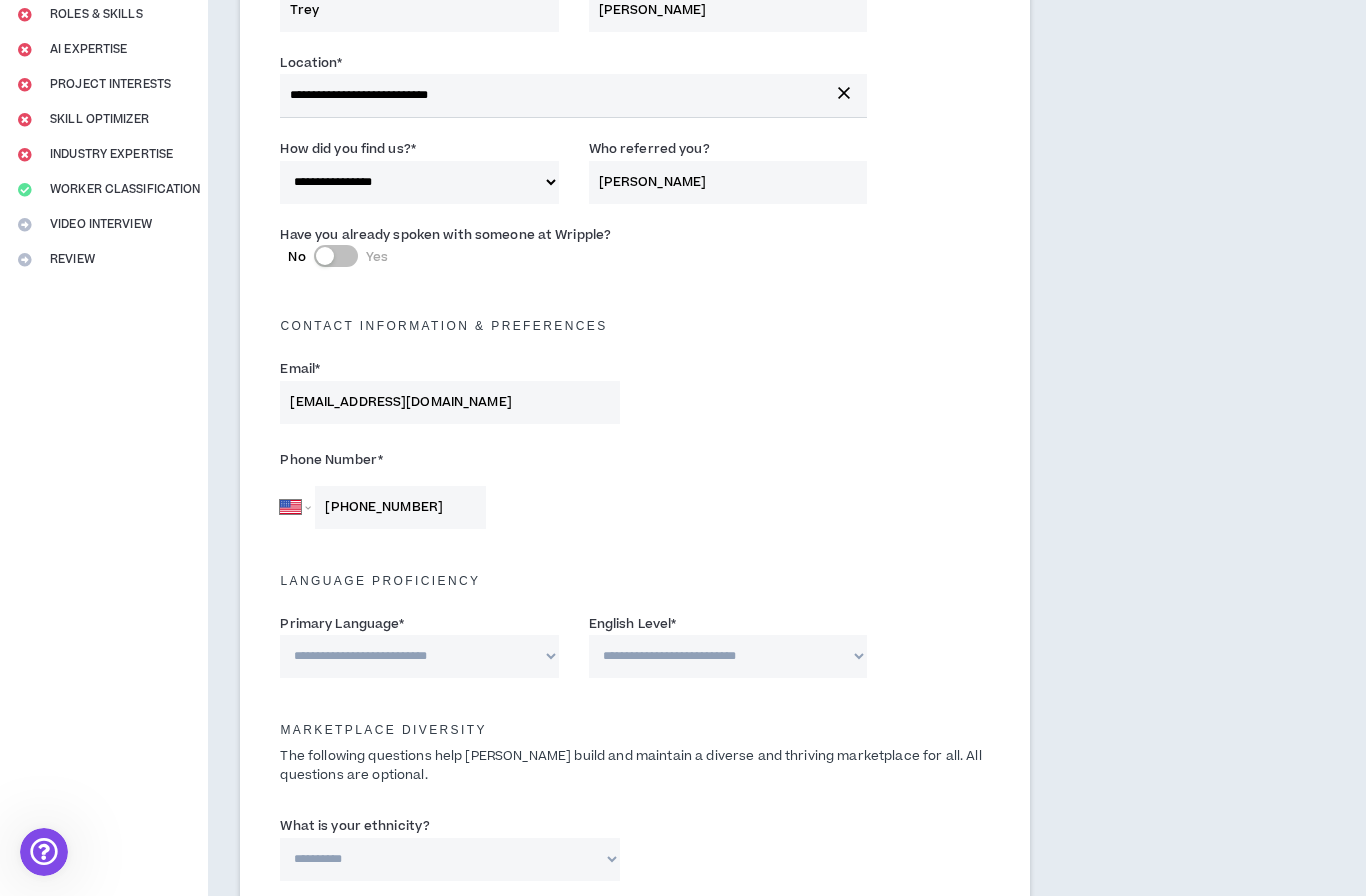 select on "*******" 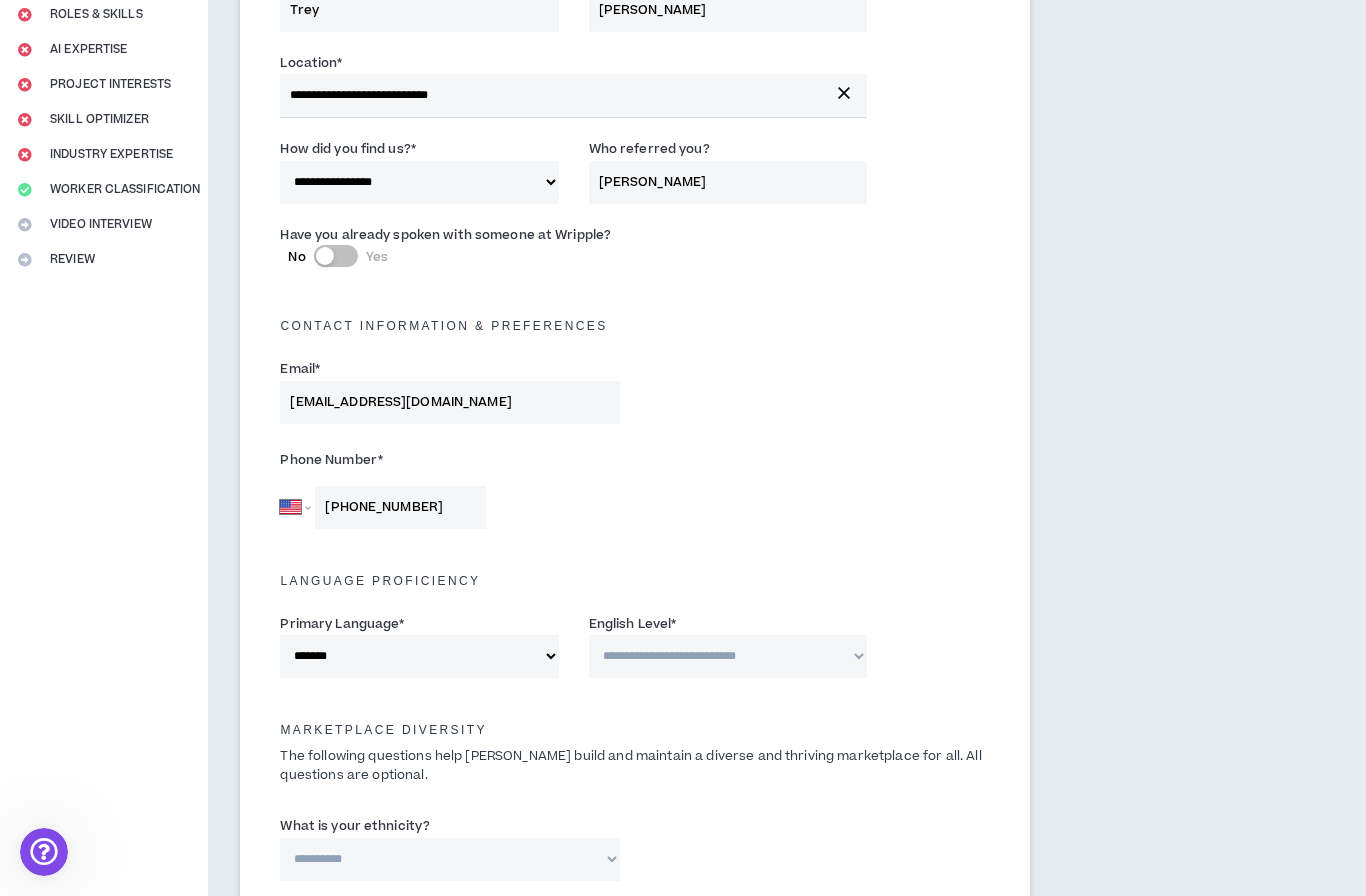 click on "**********" at bounding box center [728, 656] 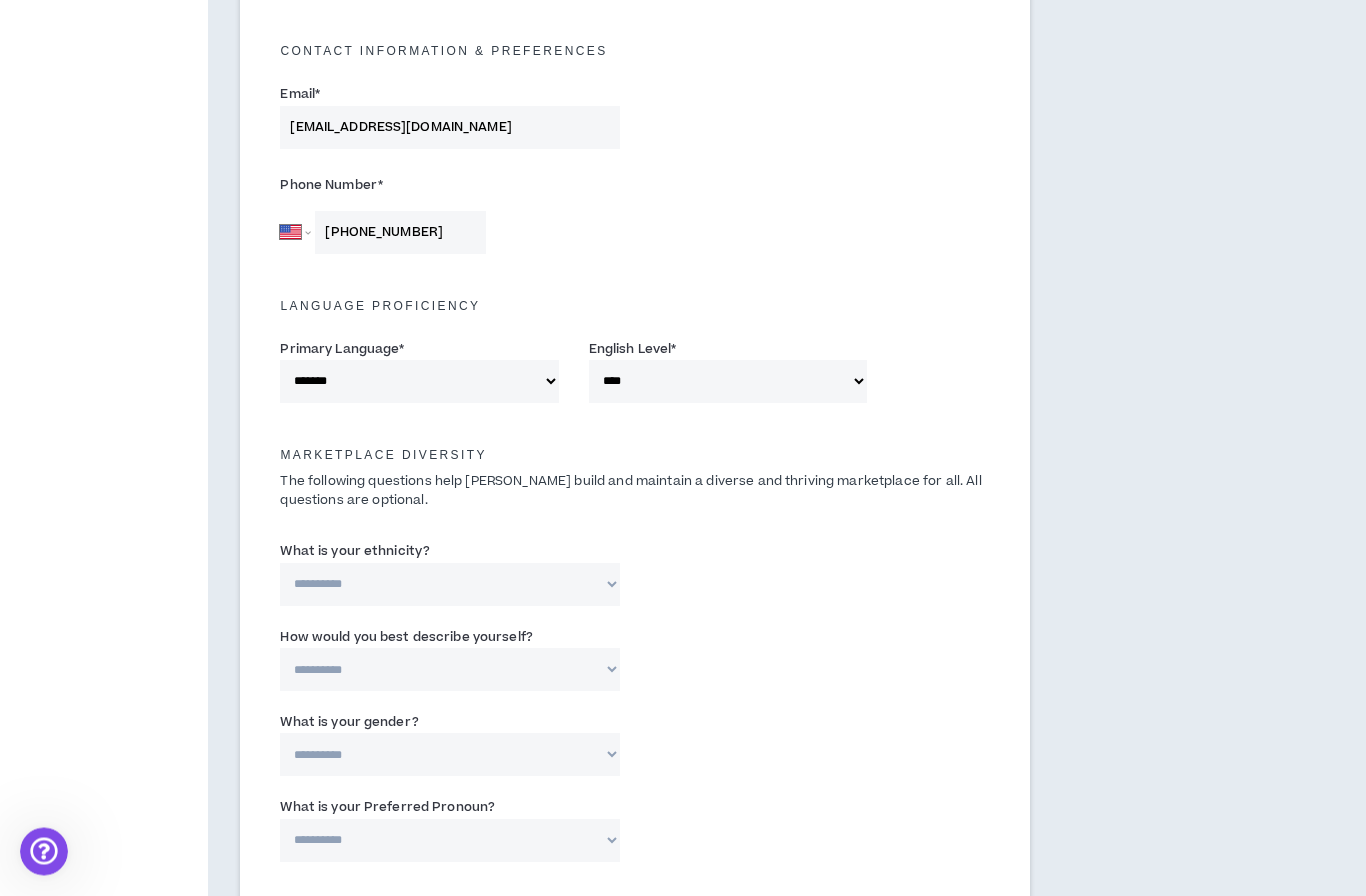 scroll, scrollTop: 558, scrollLeft: 0, axis: vertical 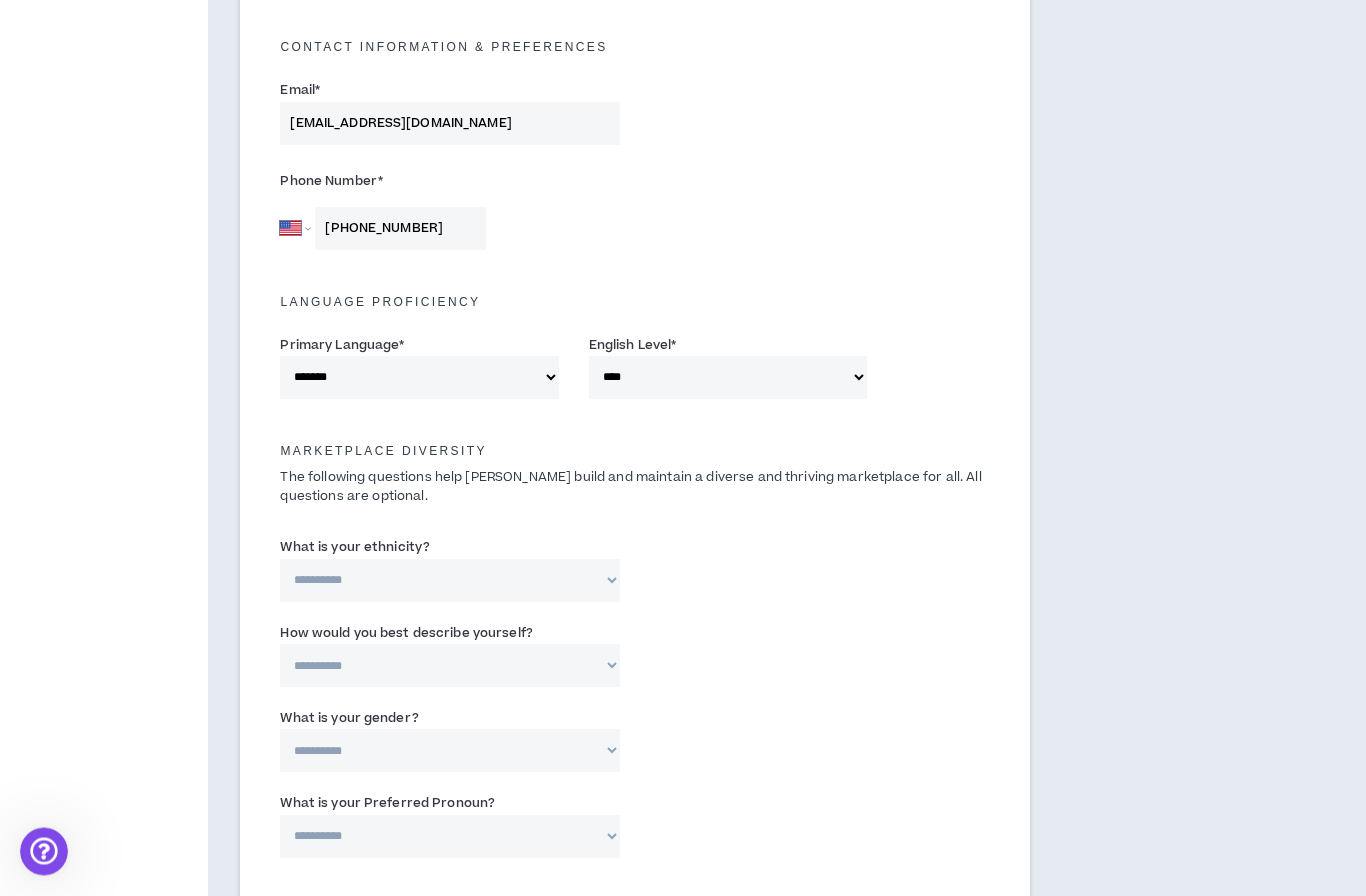 click on "**********" at bounding box center (450, 581) 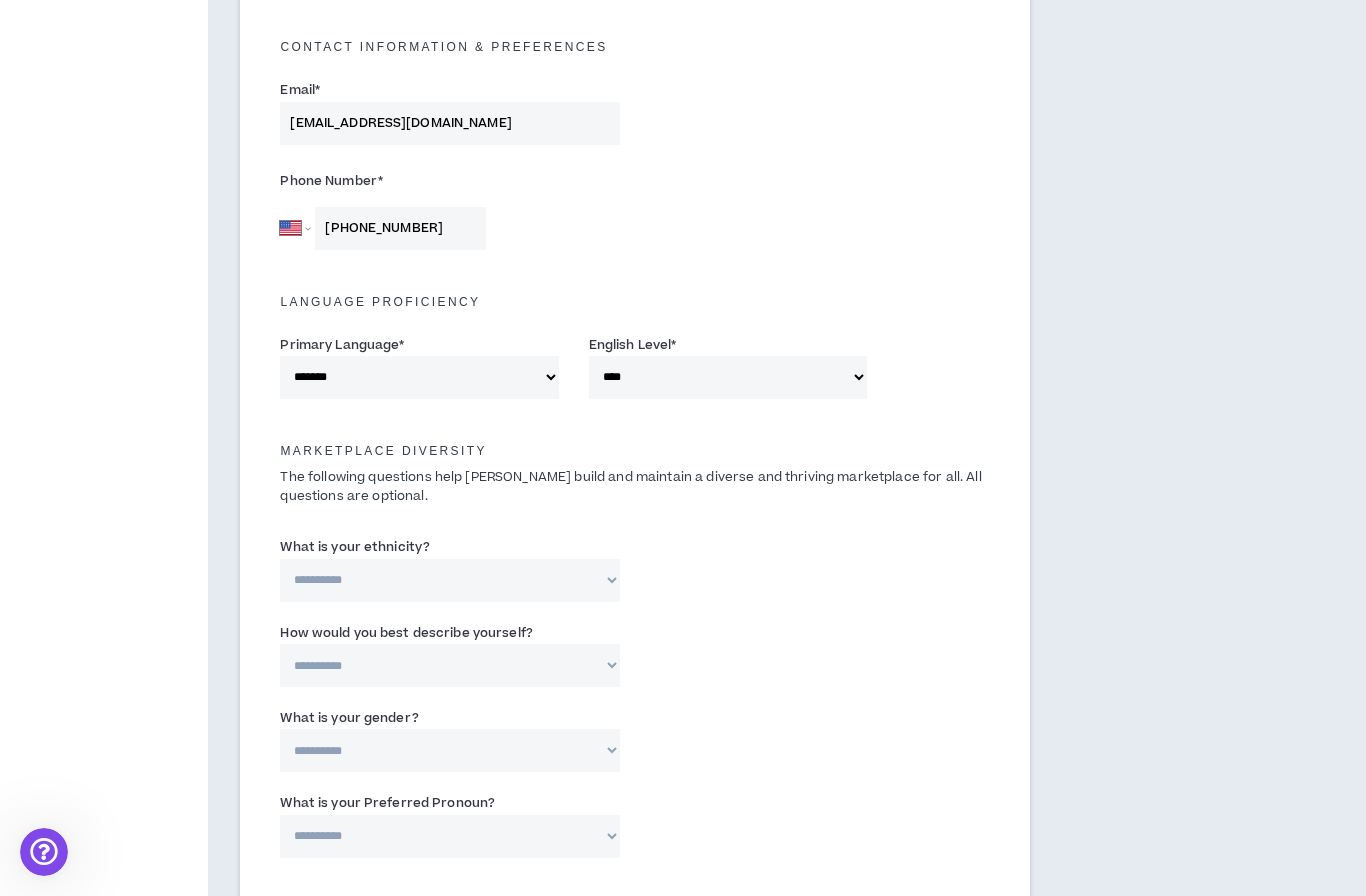 select on "**********" 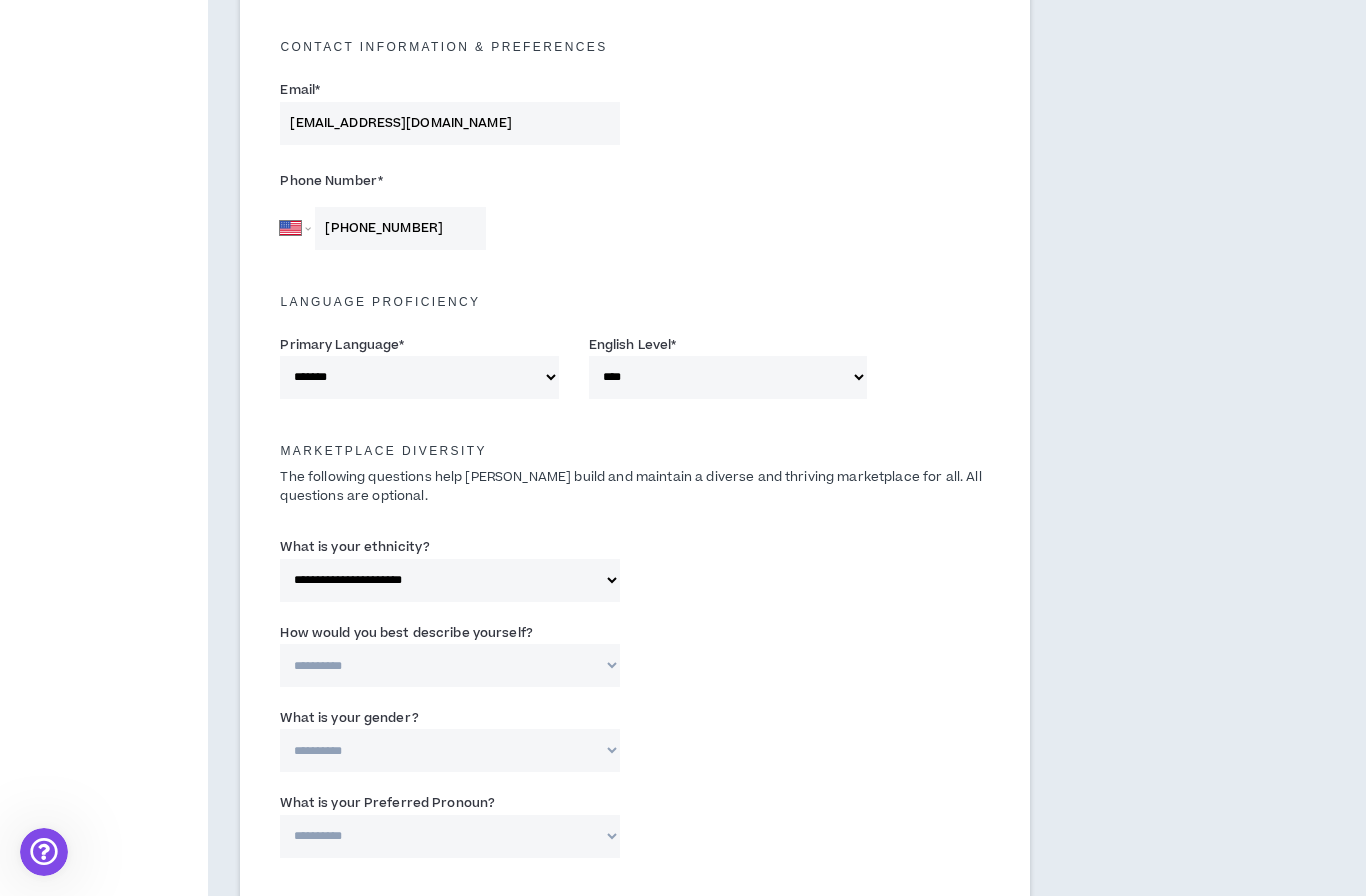 click on "**********" at bounding box center (450, 665) 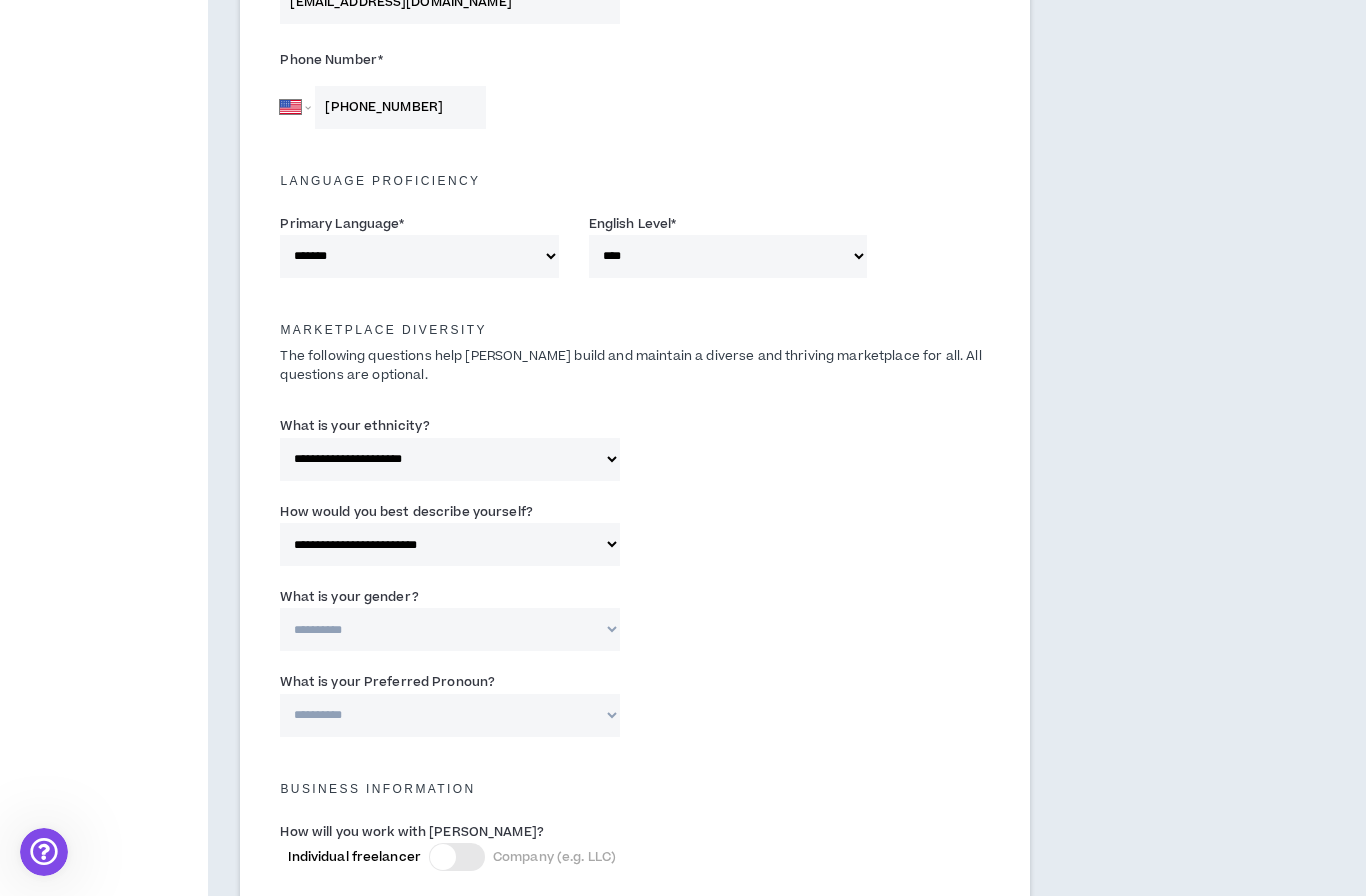 scroll, scrollTop: 710, scrollLeft: 0, axis: vertical 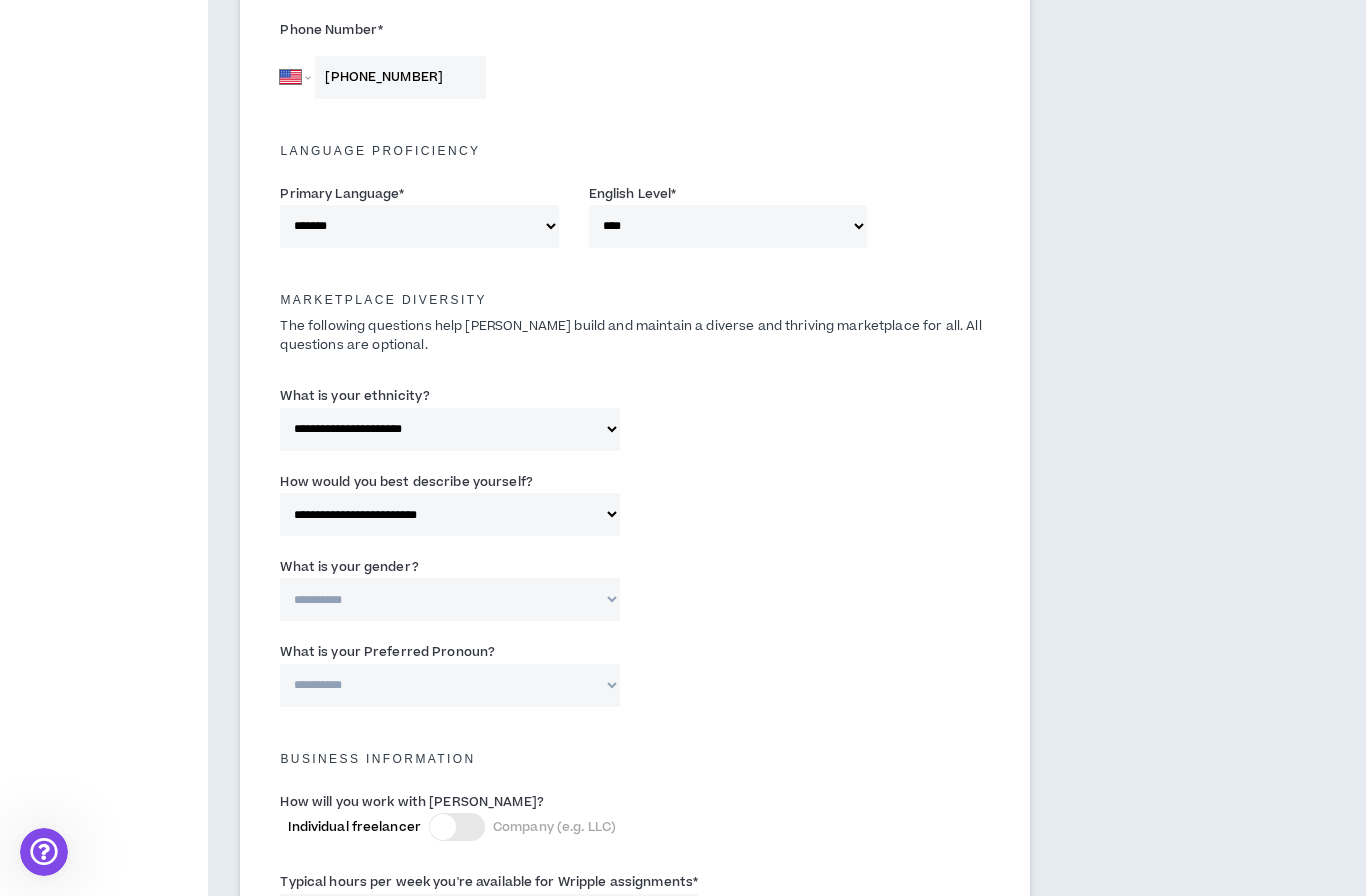 click on "**********" at bounding box center [450, 599] 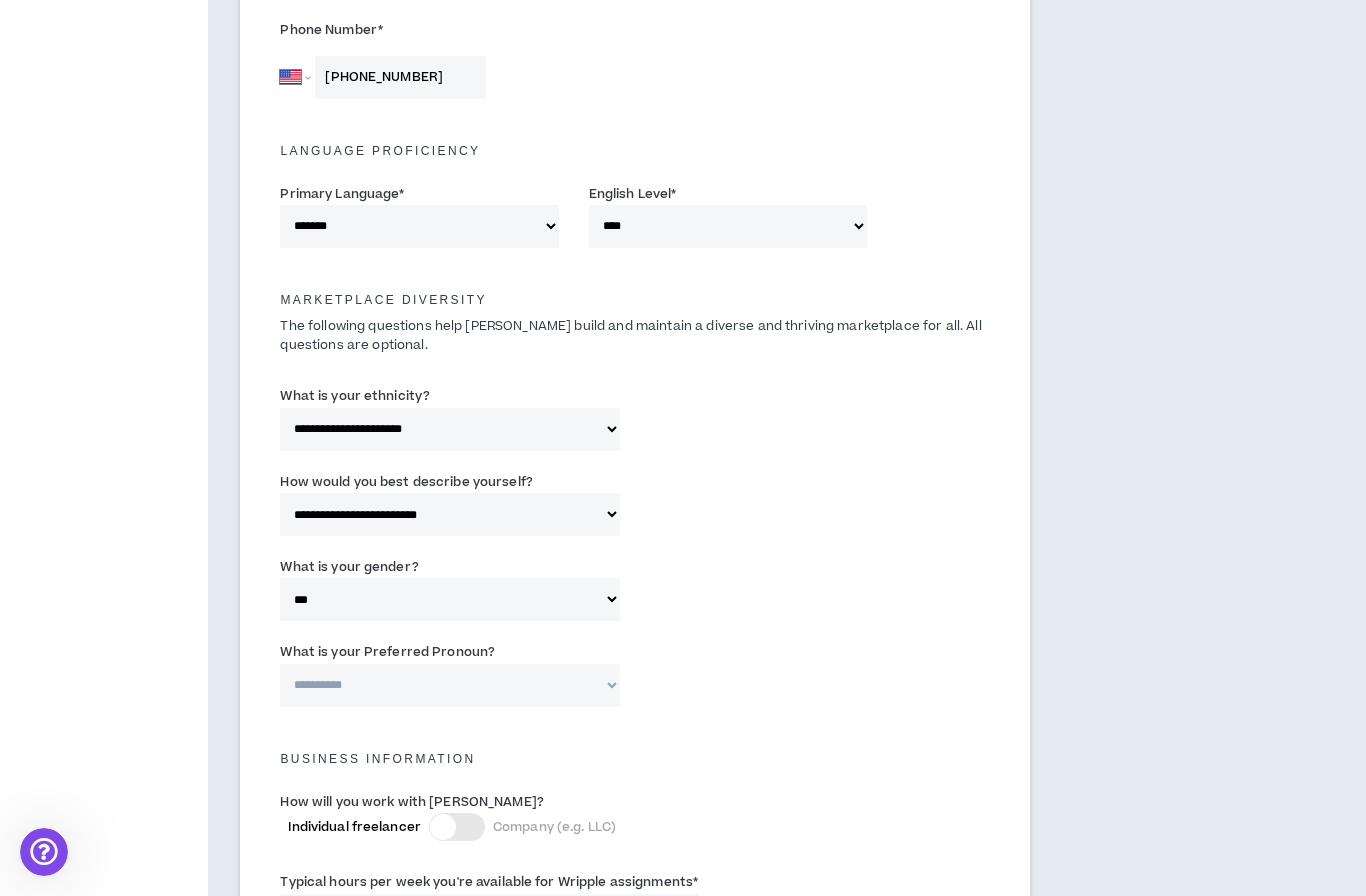 click on "**********" at bounding box center [450, 685] 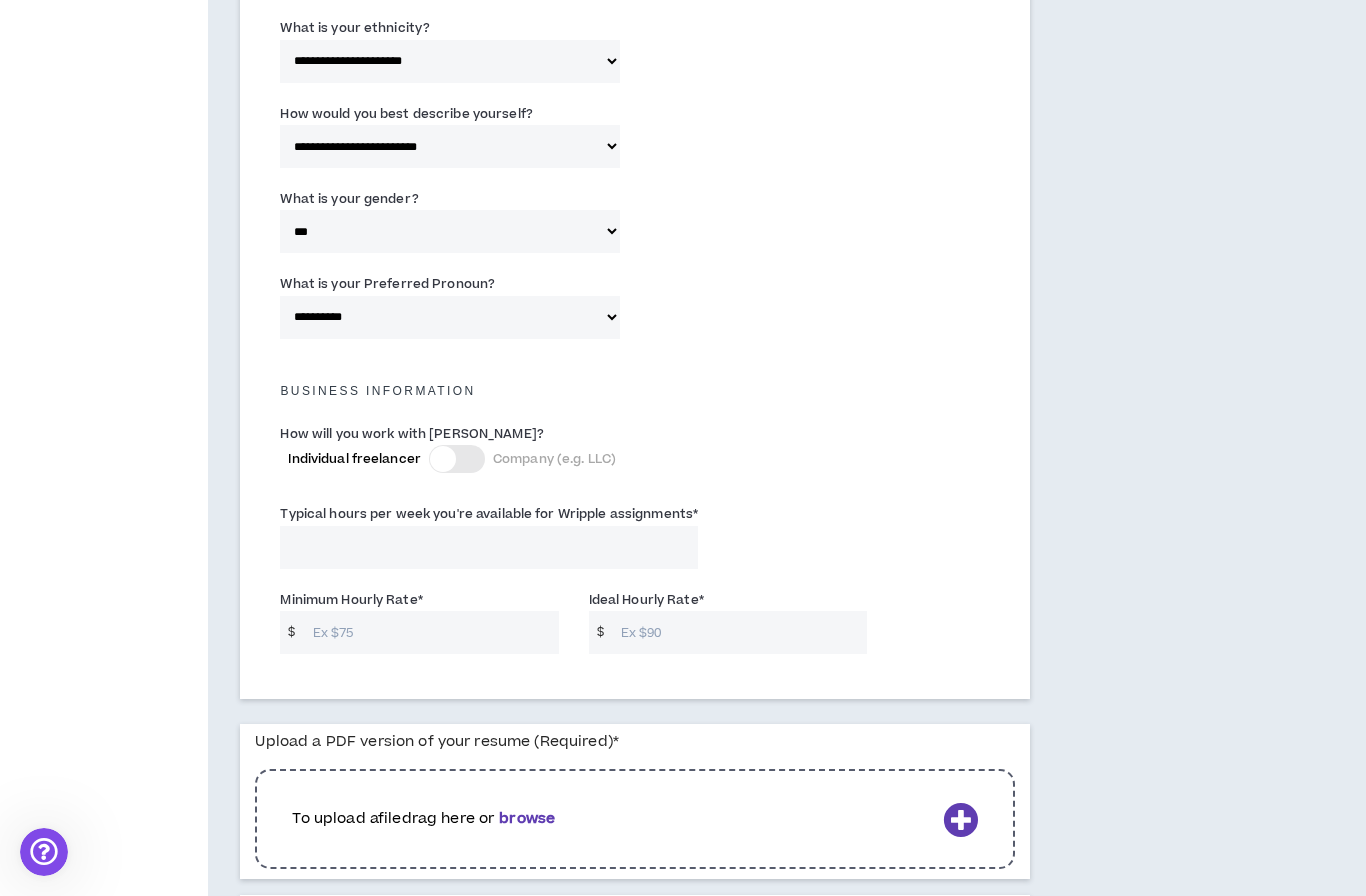 scroll, scrollTop: 1088, scrollLeft: 0, axis: vertical 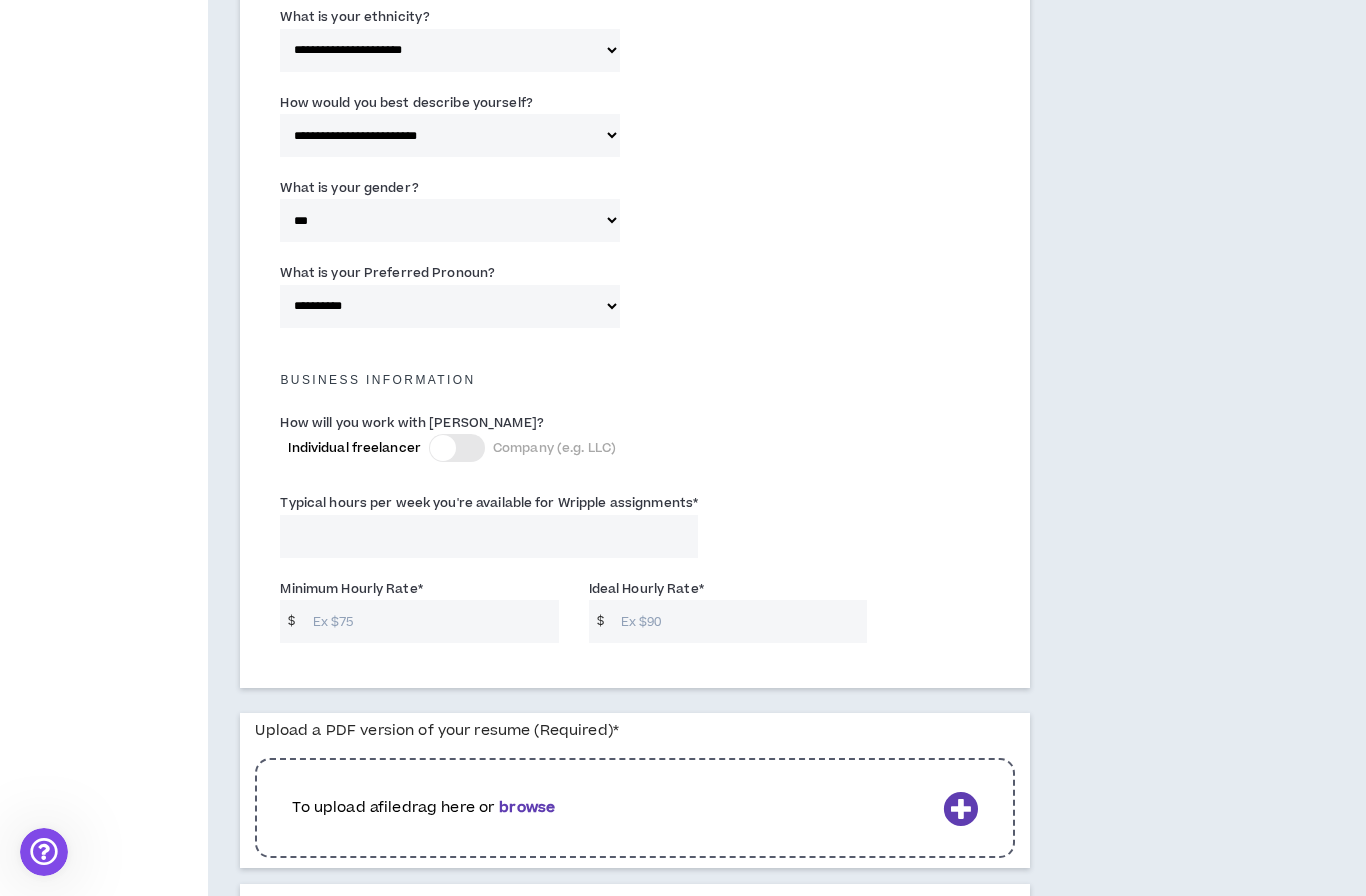 click on "Minimum Hourly Rate  *" at bounding box center [431, 621] 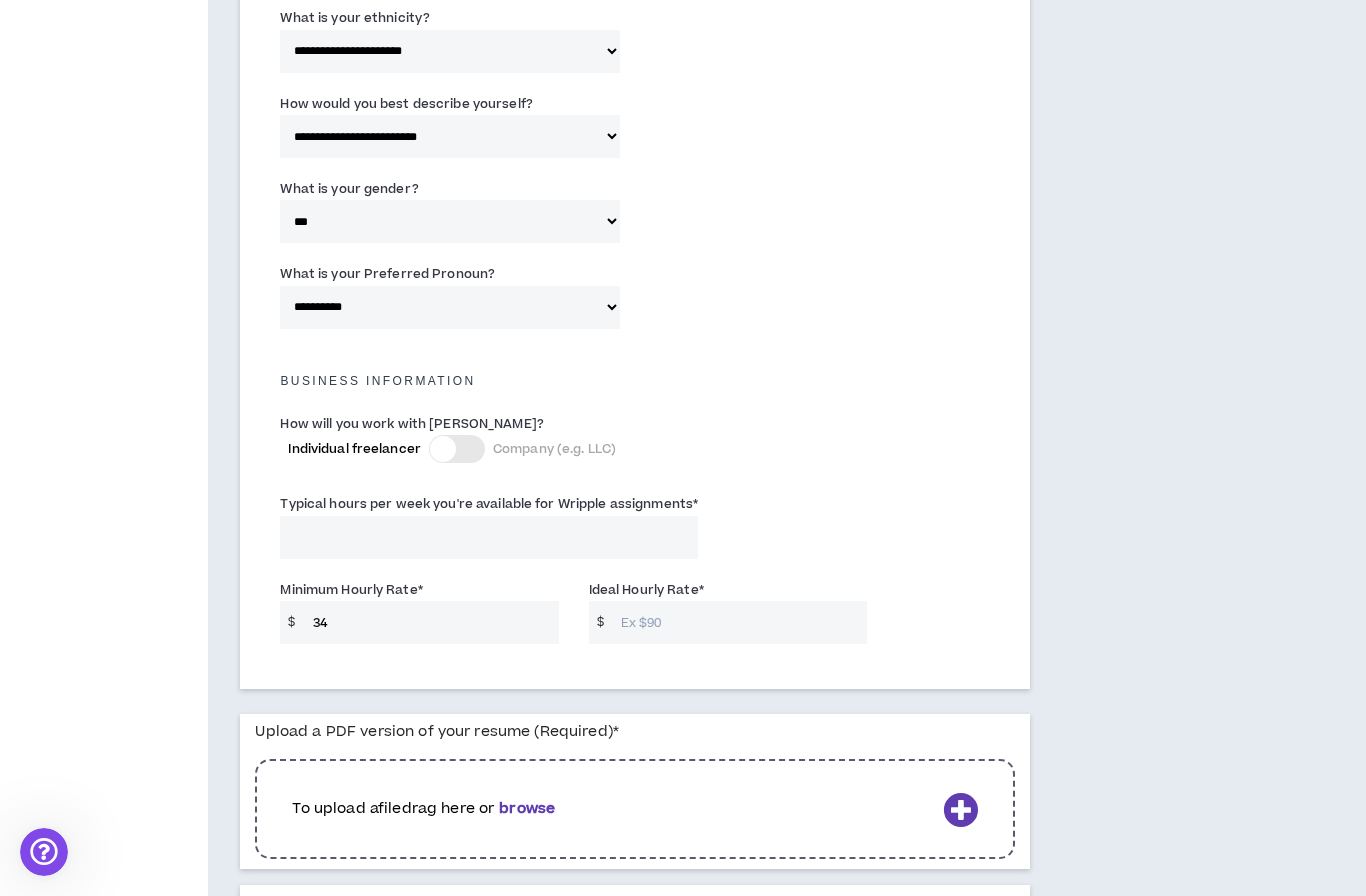 type on "34" 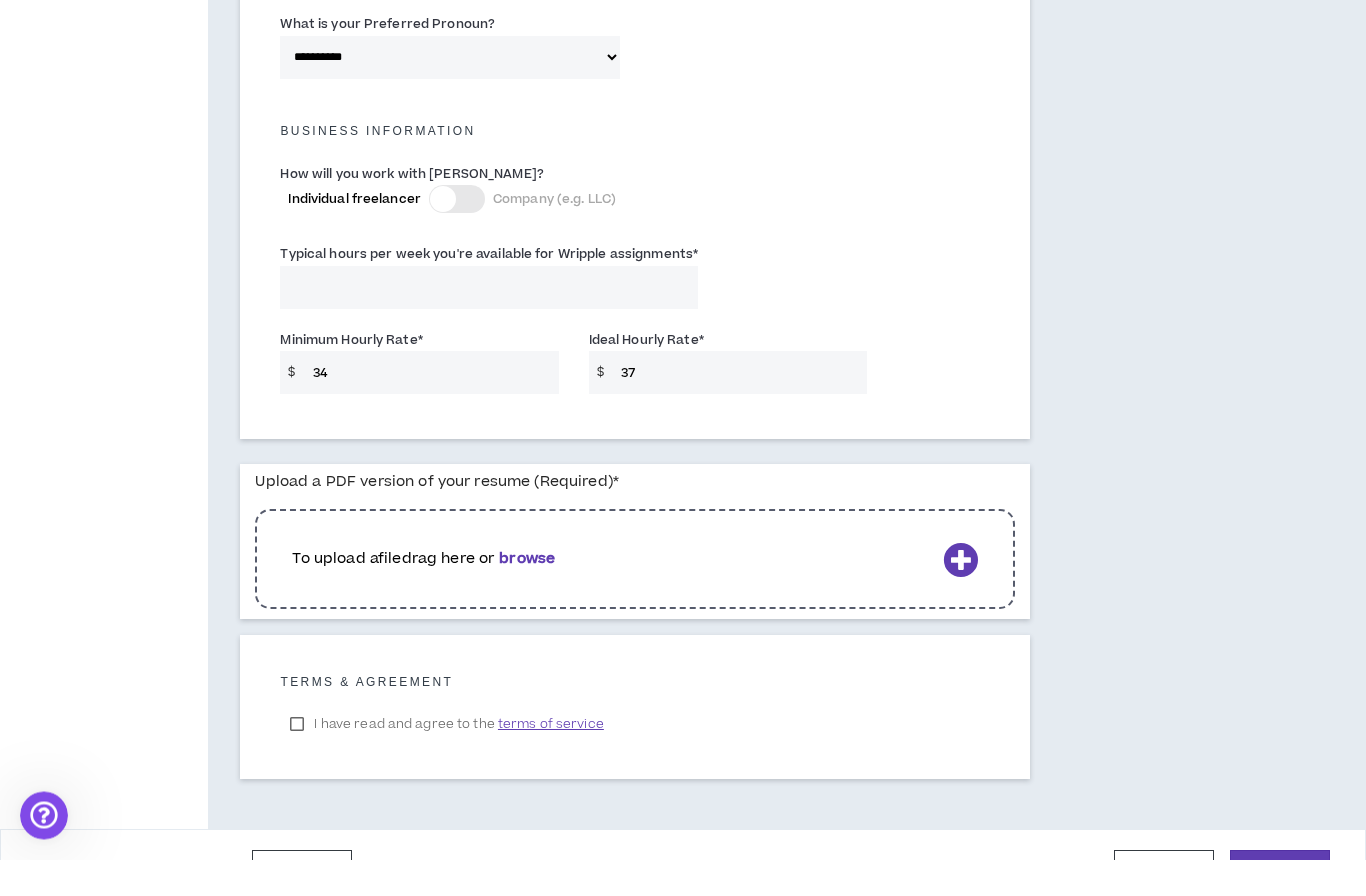 scroll, scrollTop: 1343, scrollLeft: 0, axis: vertical 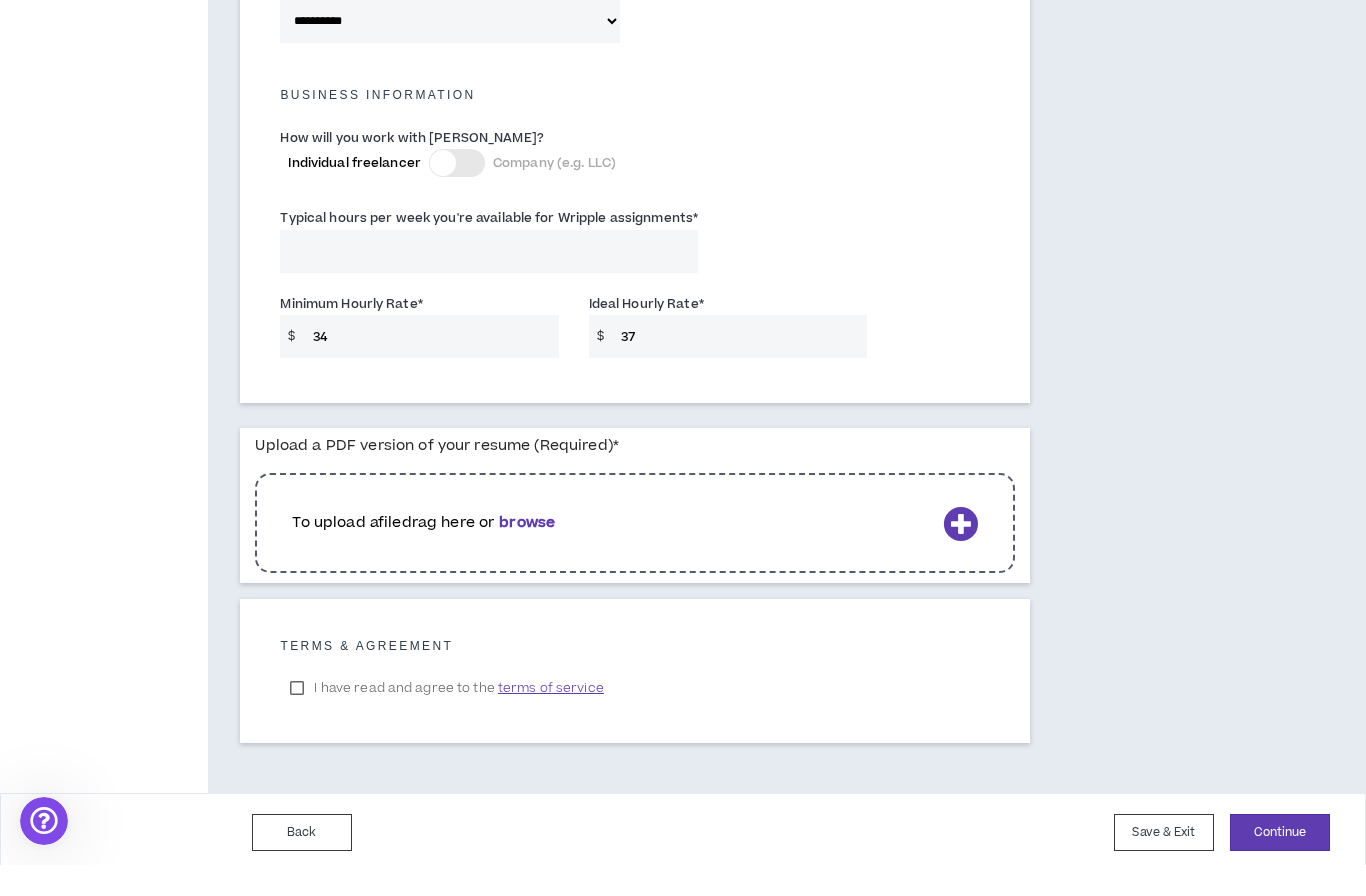 type on "37" 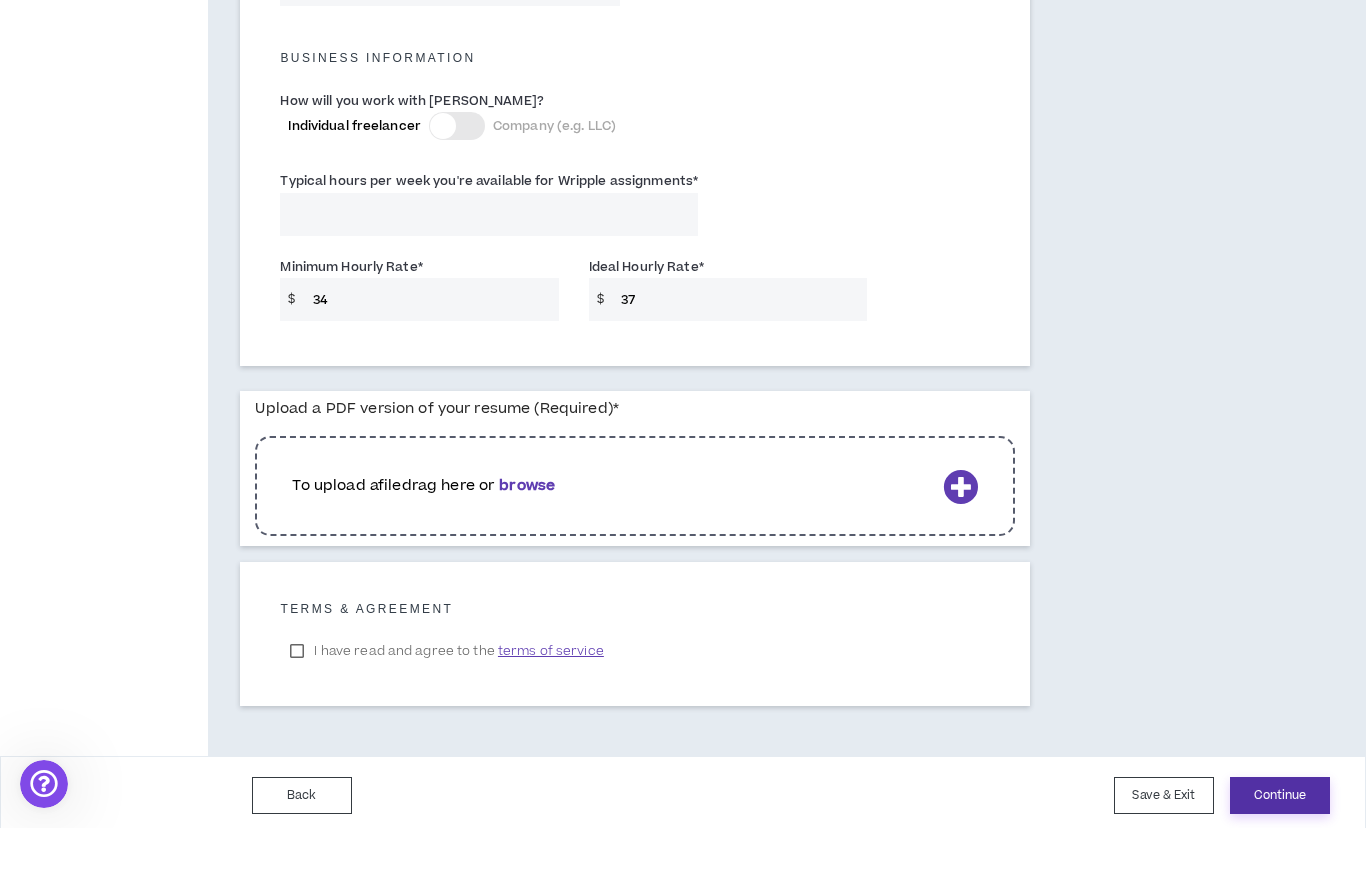 click on "Continue" at bounding box center [1280, 863] 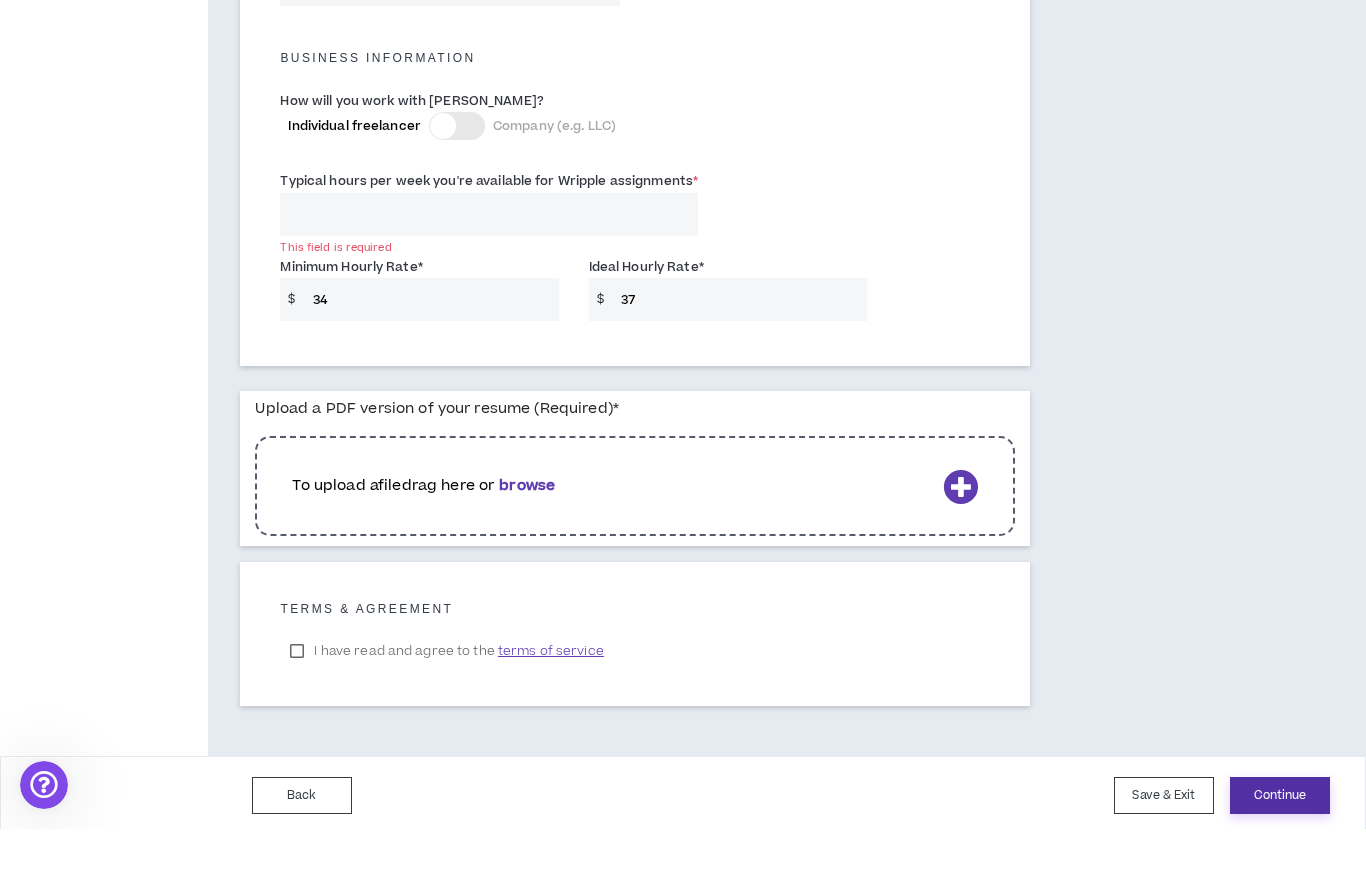 scroll, scrollTop: 1343, scrollLeft: 0, axis: vertical 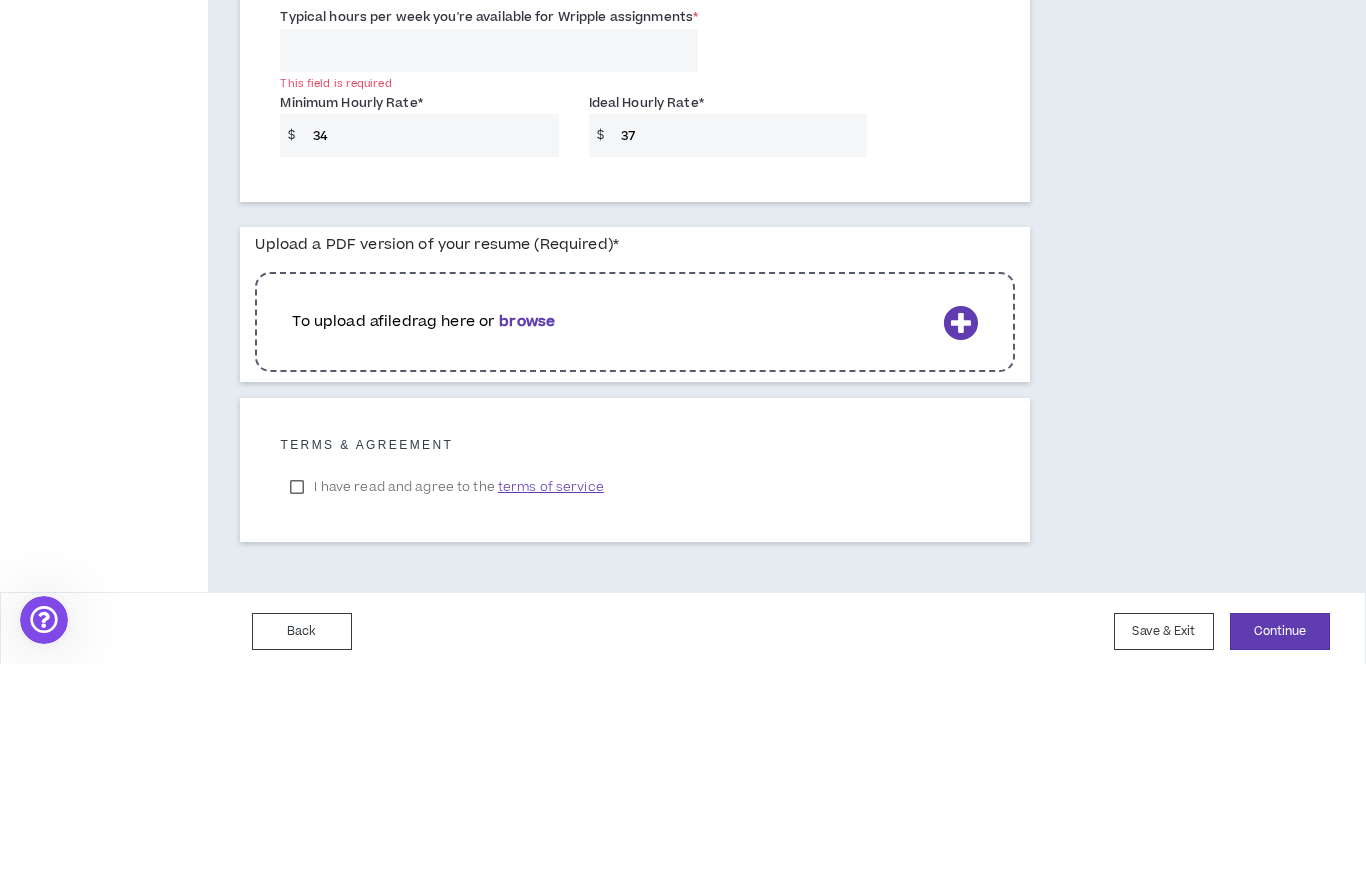 click on "Typical hours per week you're available for Wripple assignments  *" at bounding box center [489, 282] 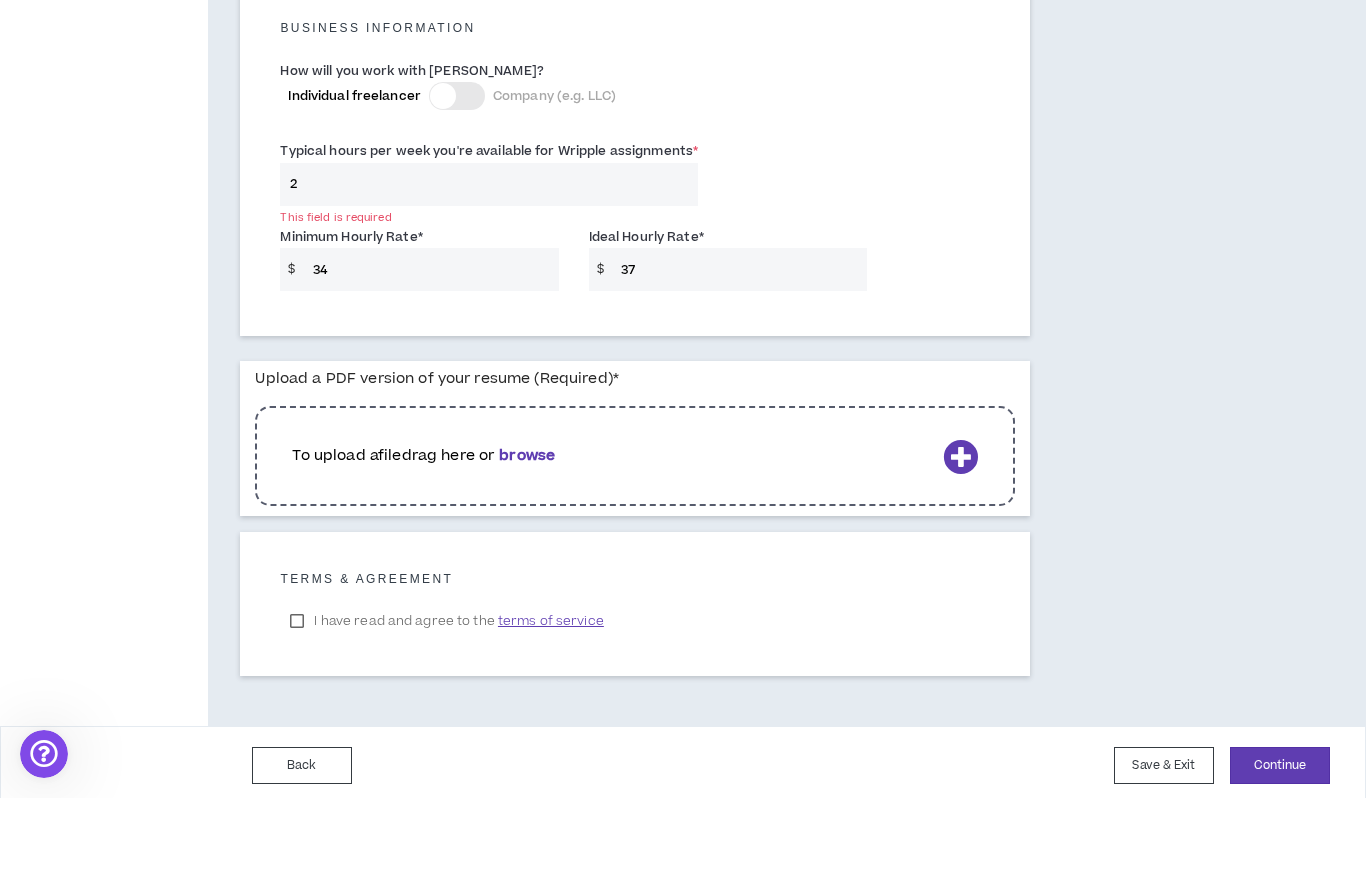 type on "20" 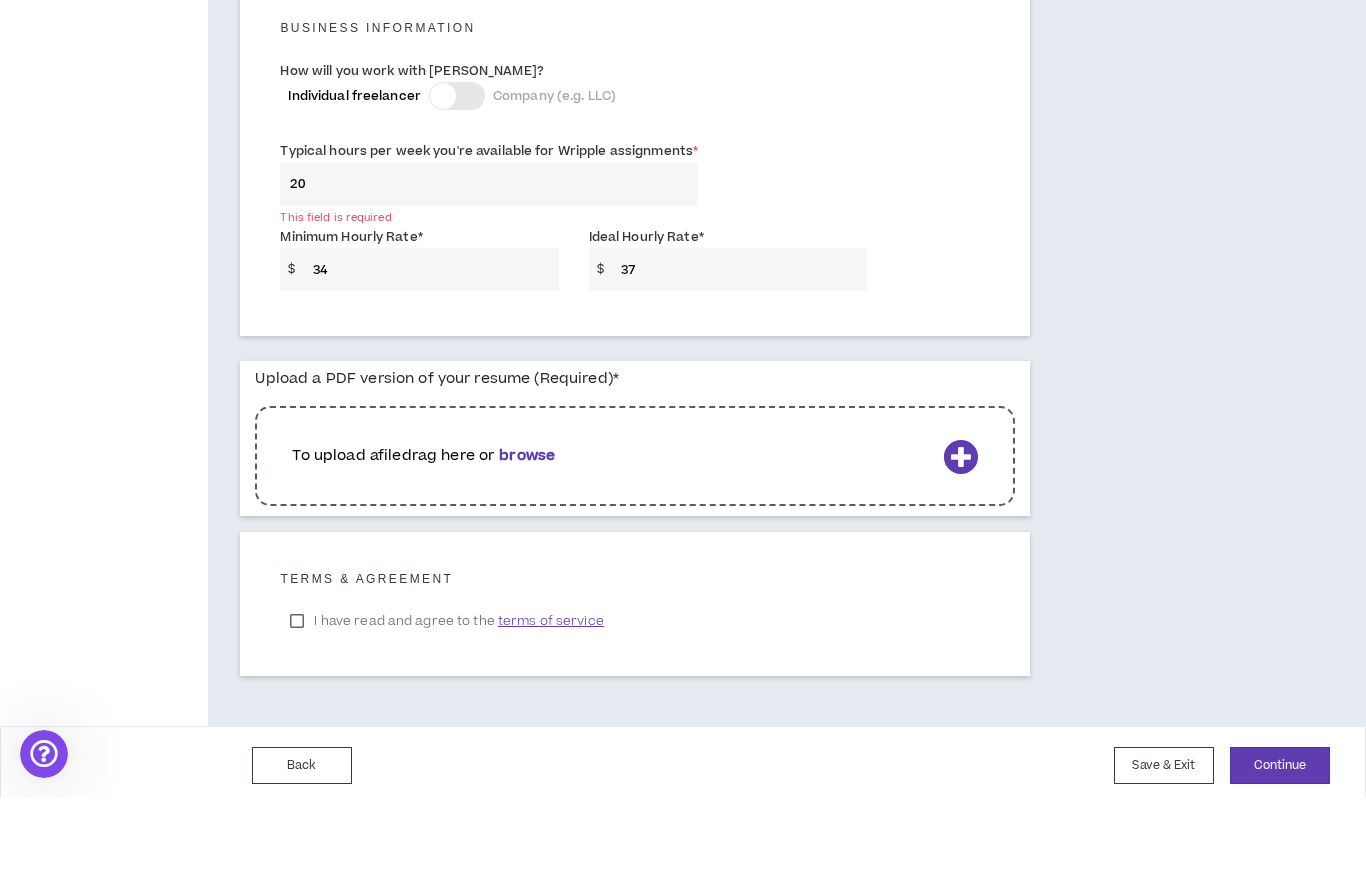 type on "2" 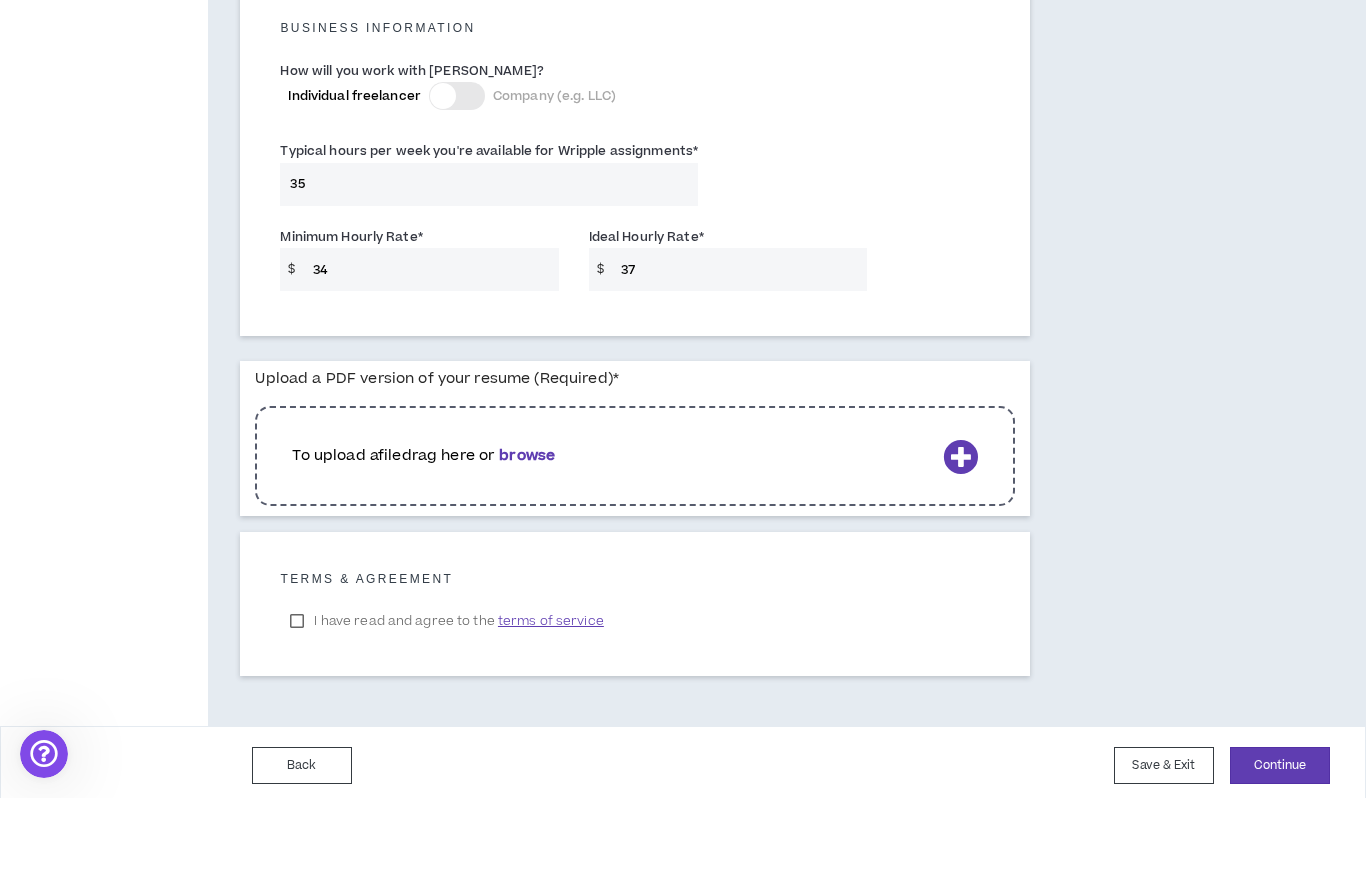type on "35" 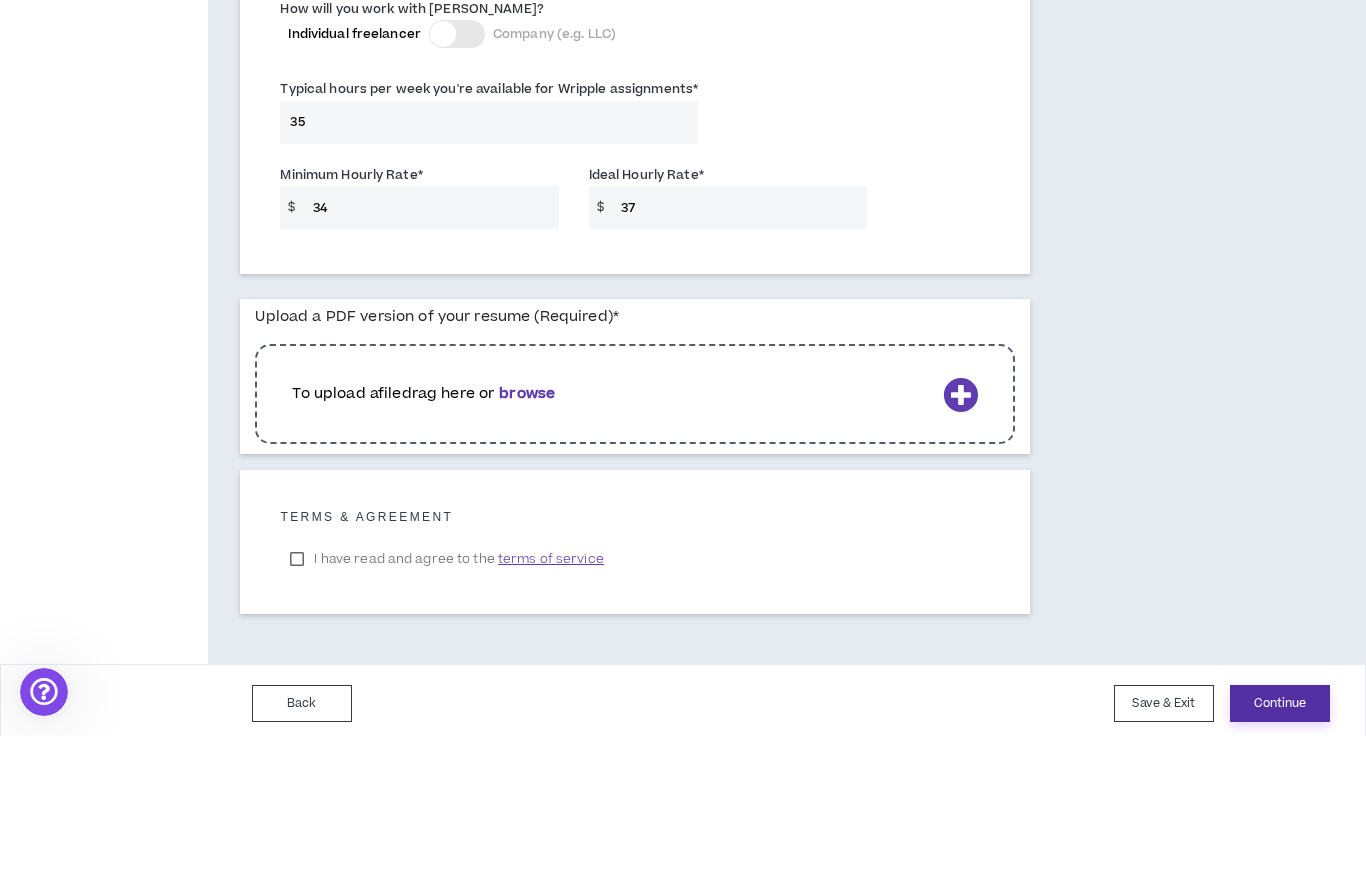 click on "Continue" at bounding box center [1280, 863] 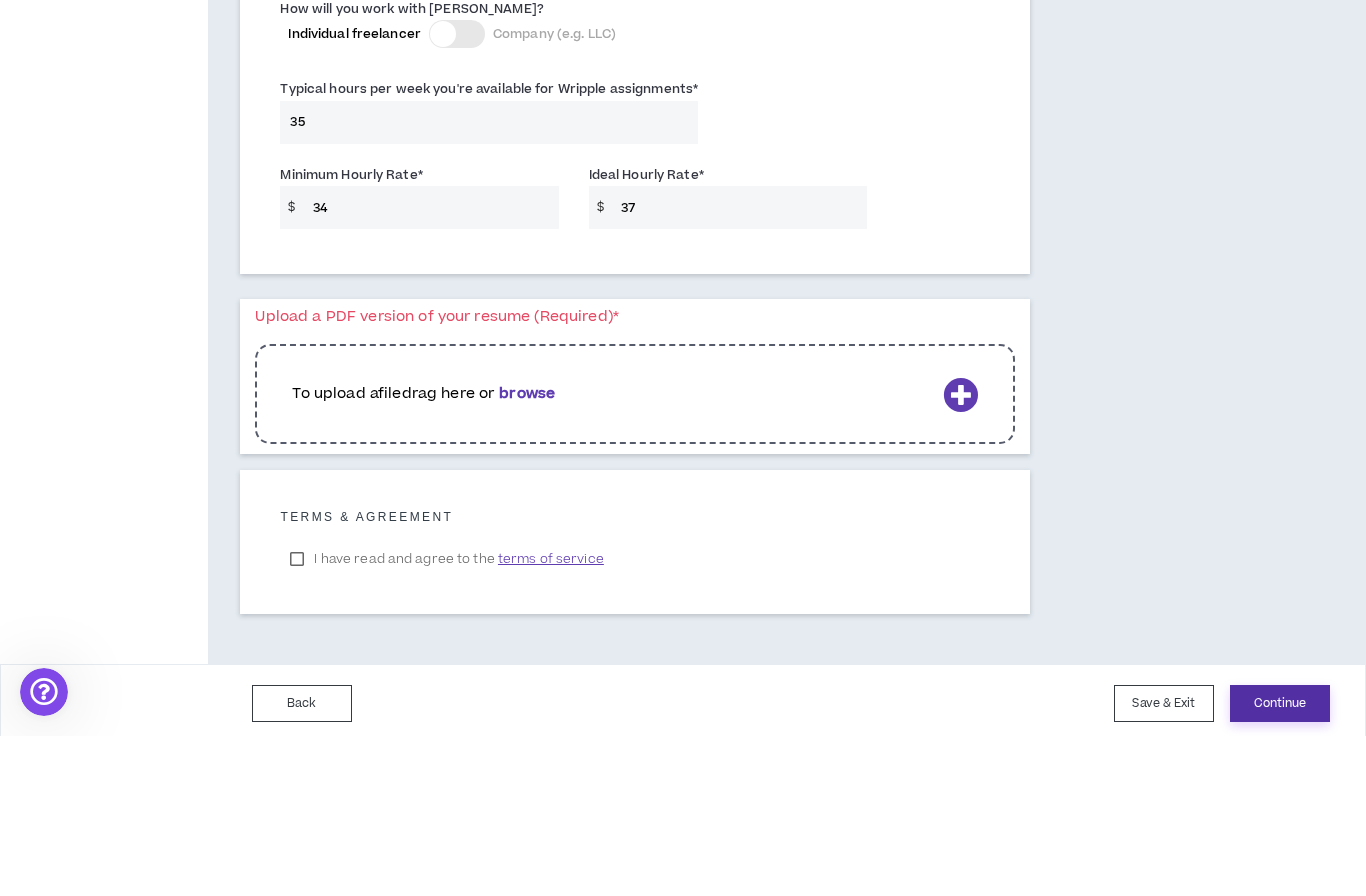 scroll, scrollTop: 1344, scrollLeft: 0, axis: vertical 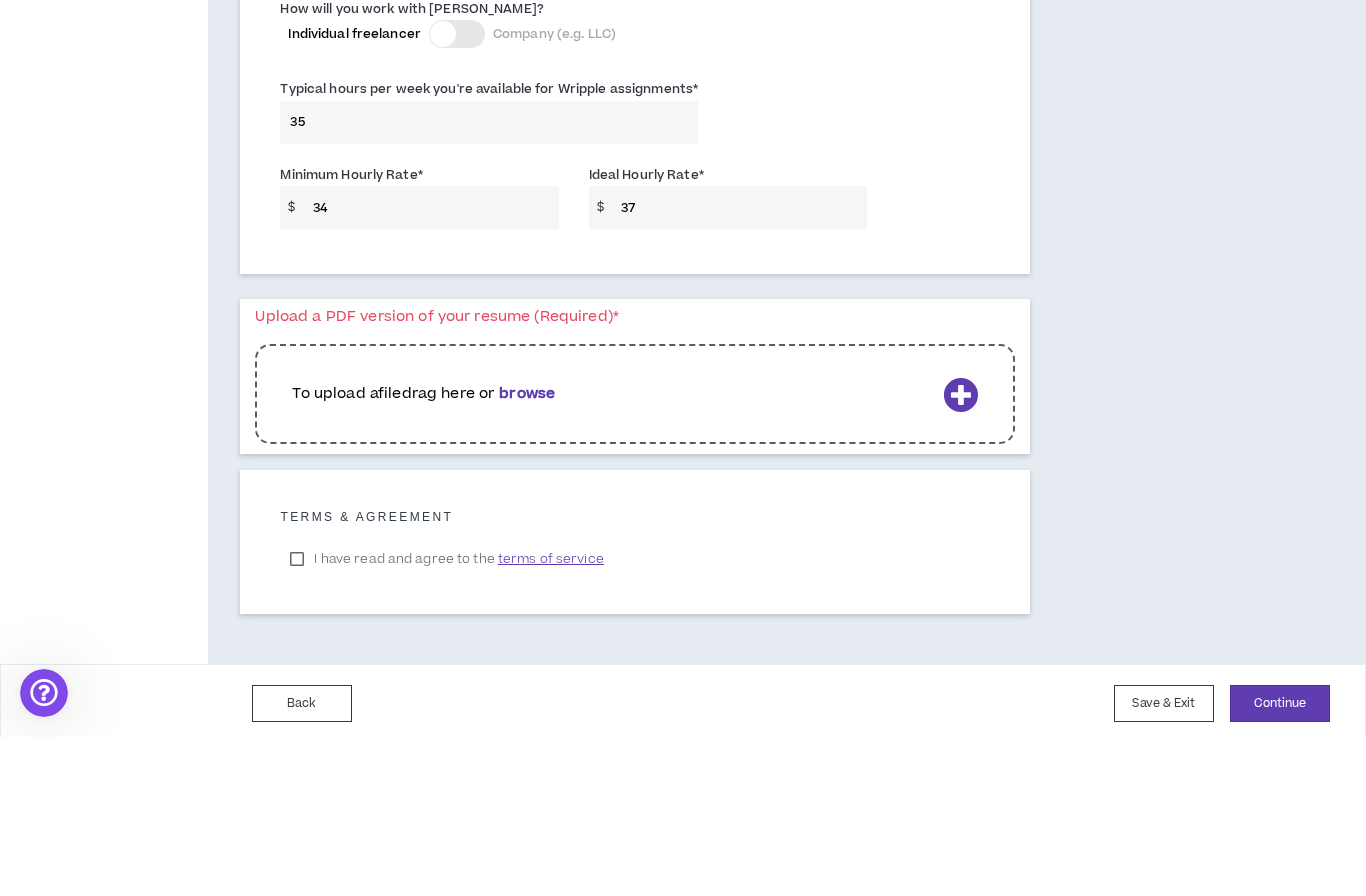 click on "To upload a  file  drag here or browse" at bounding box center (613, 553) 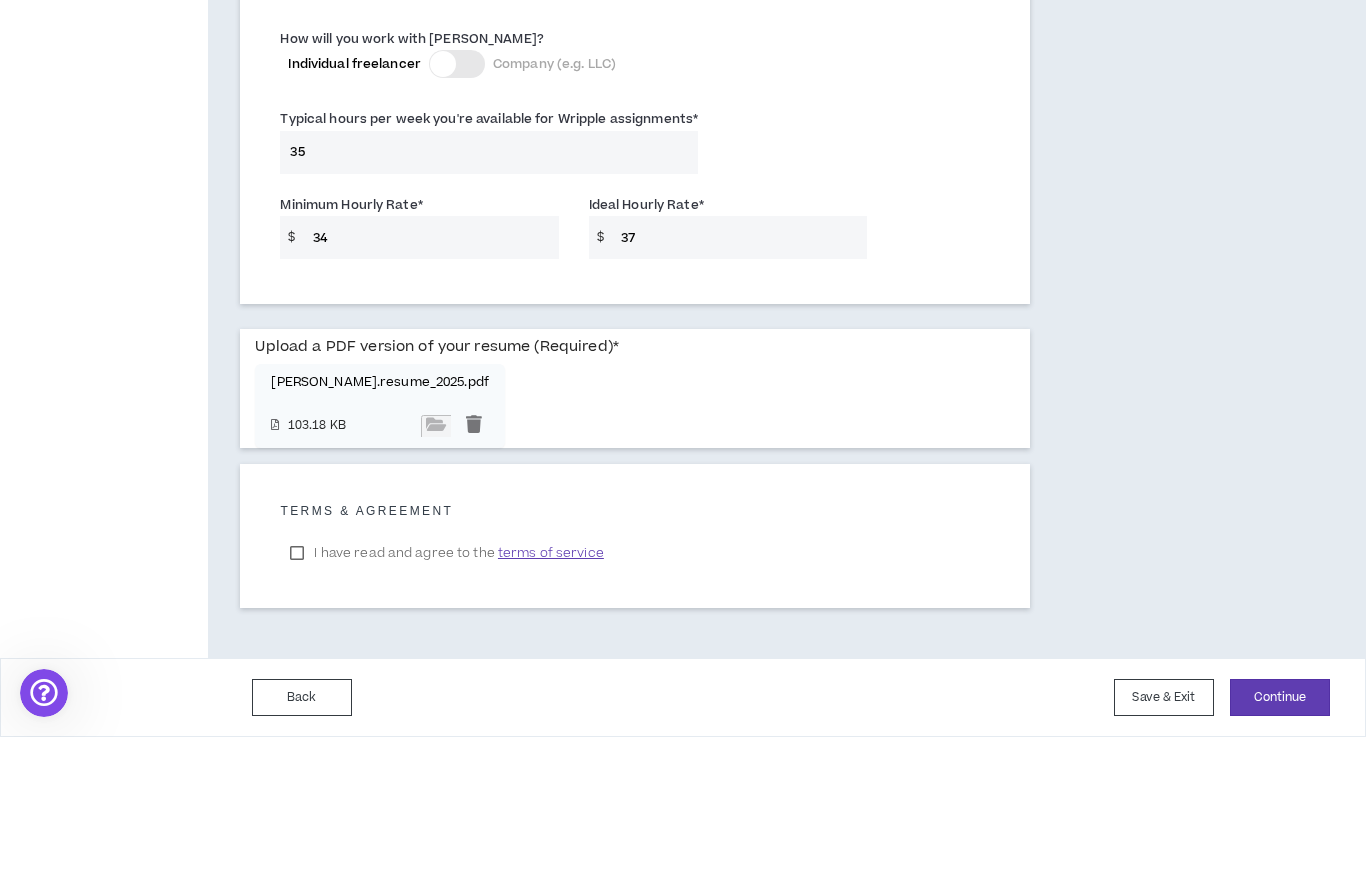 scroll, scrollTop: 1306, scrollLeft: 0, axis: vertical 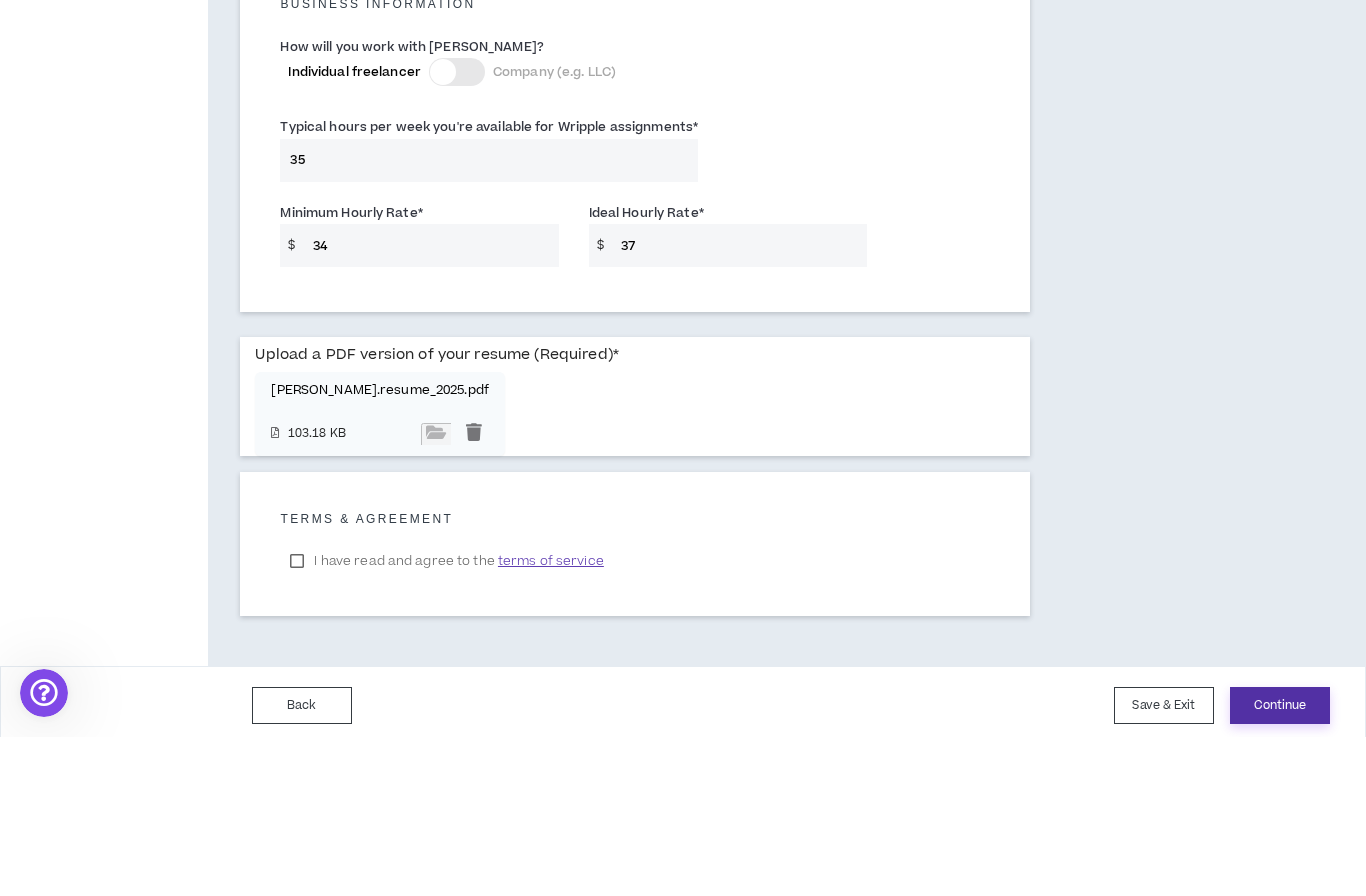 click on "Continue" at bounding box center (1280, 864) 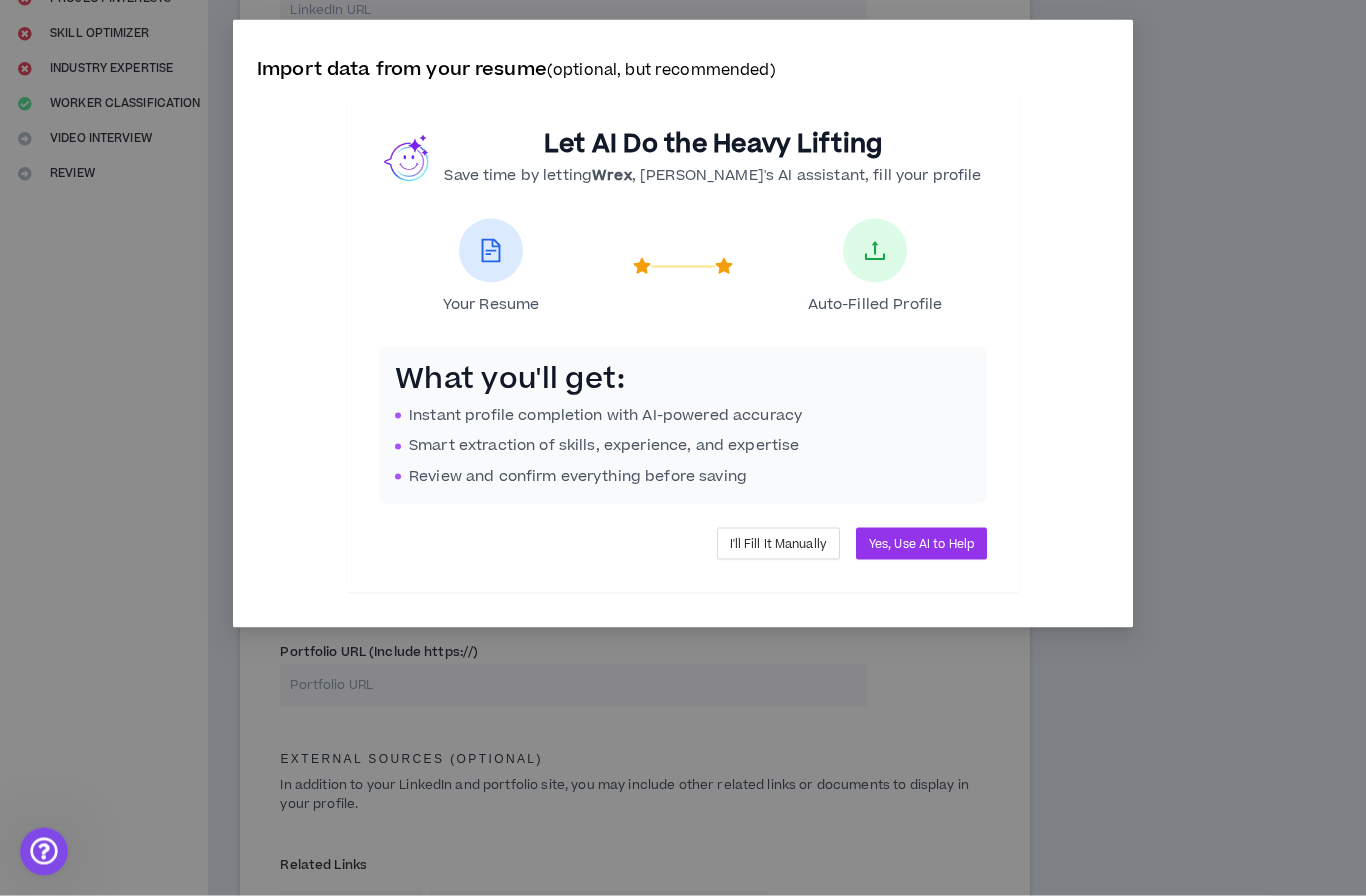 scroll, scrollTop: 0, scrollLeft: 0, axis: both 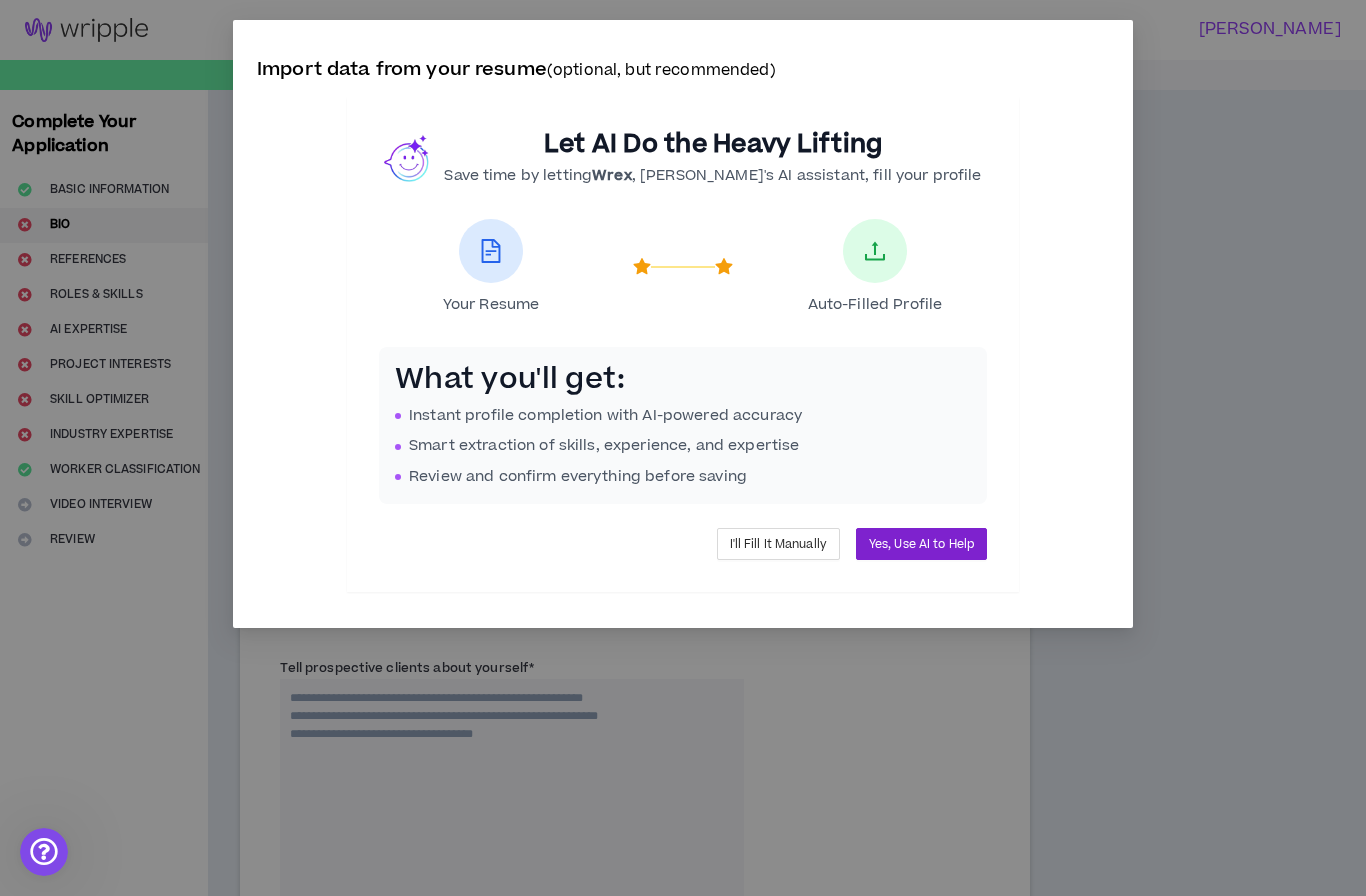 click on "Yes, Use AI to Help" at bounding box center (921, 544) 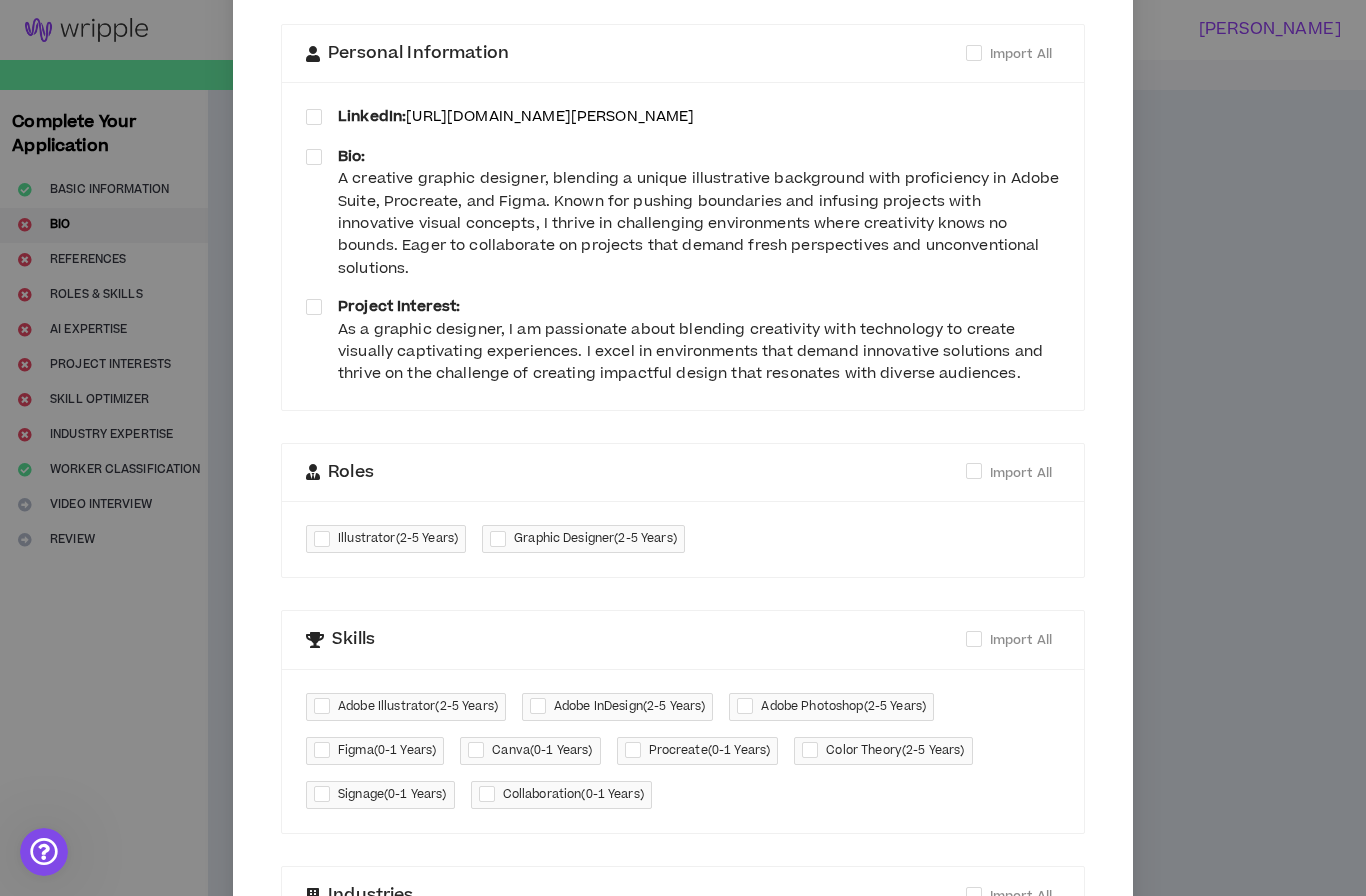 scroll, scrollTop: 177, scrollLeft: 0, axis: vertical 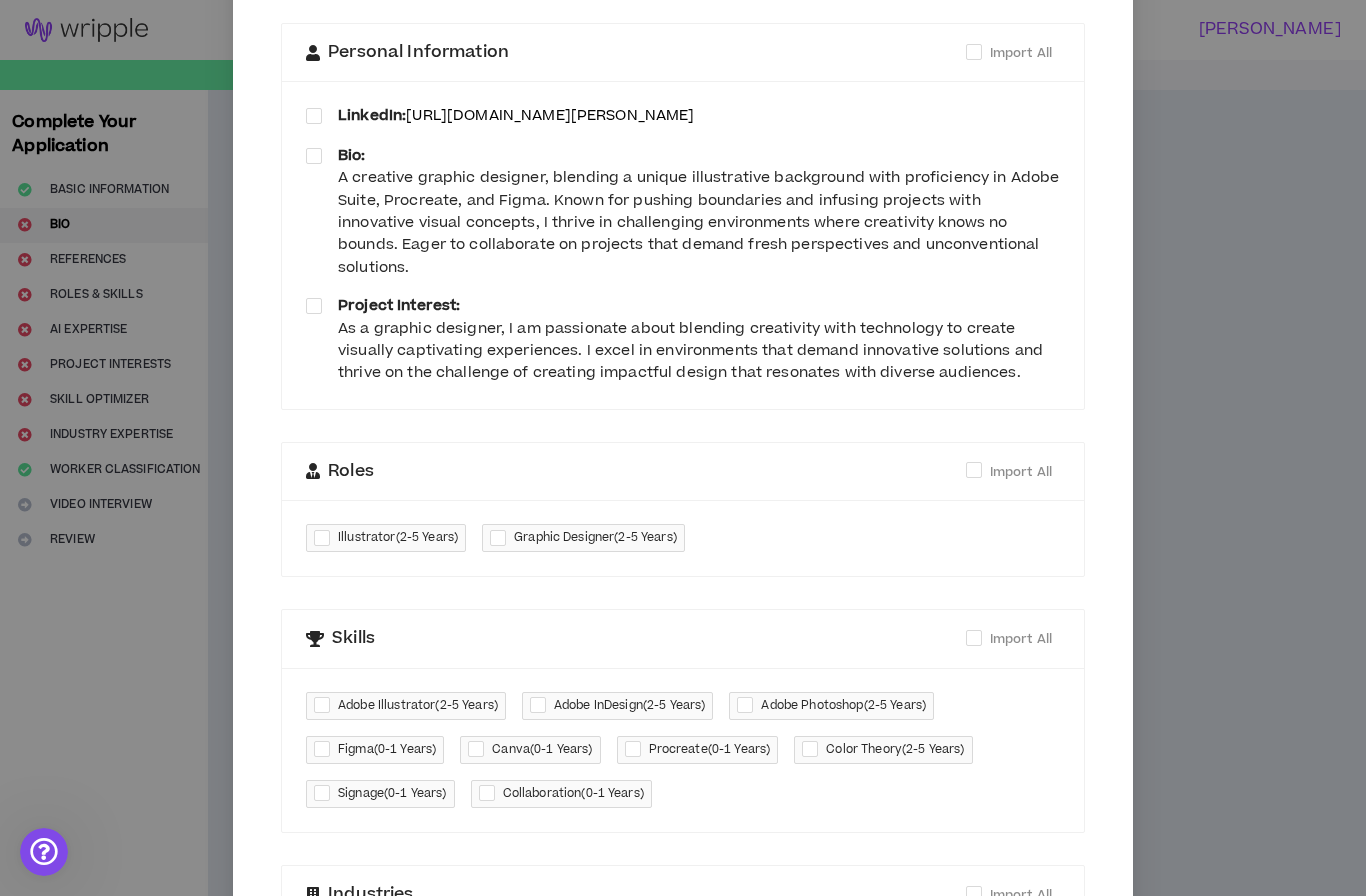 click at bounding box center (326, 538) 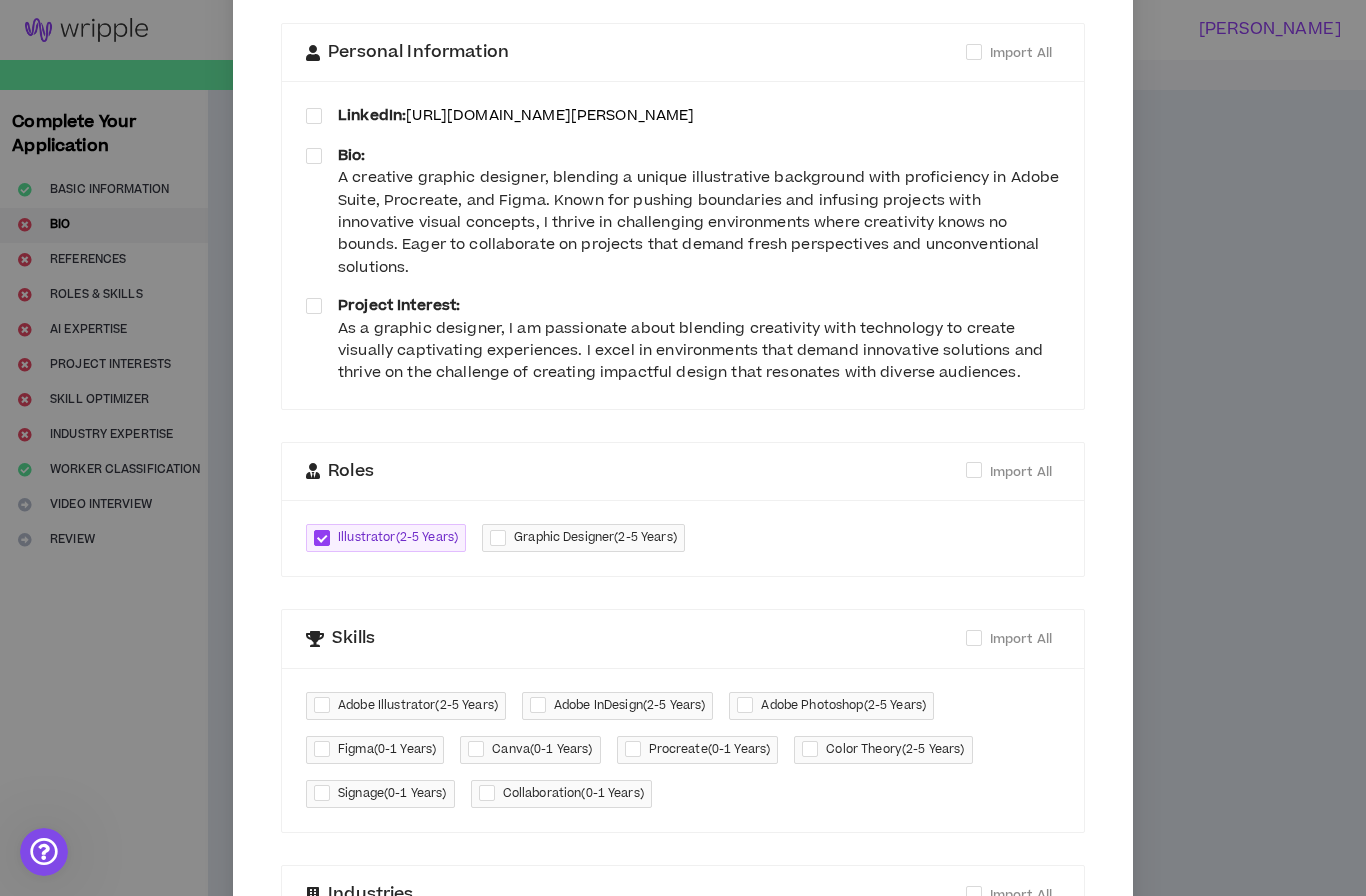click on "Graphic Designer  ( 2-5 Years )" at bounding box center (583, 538) 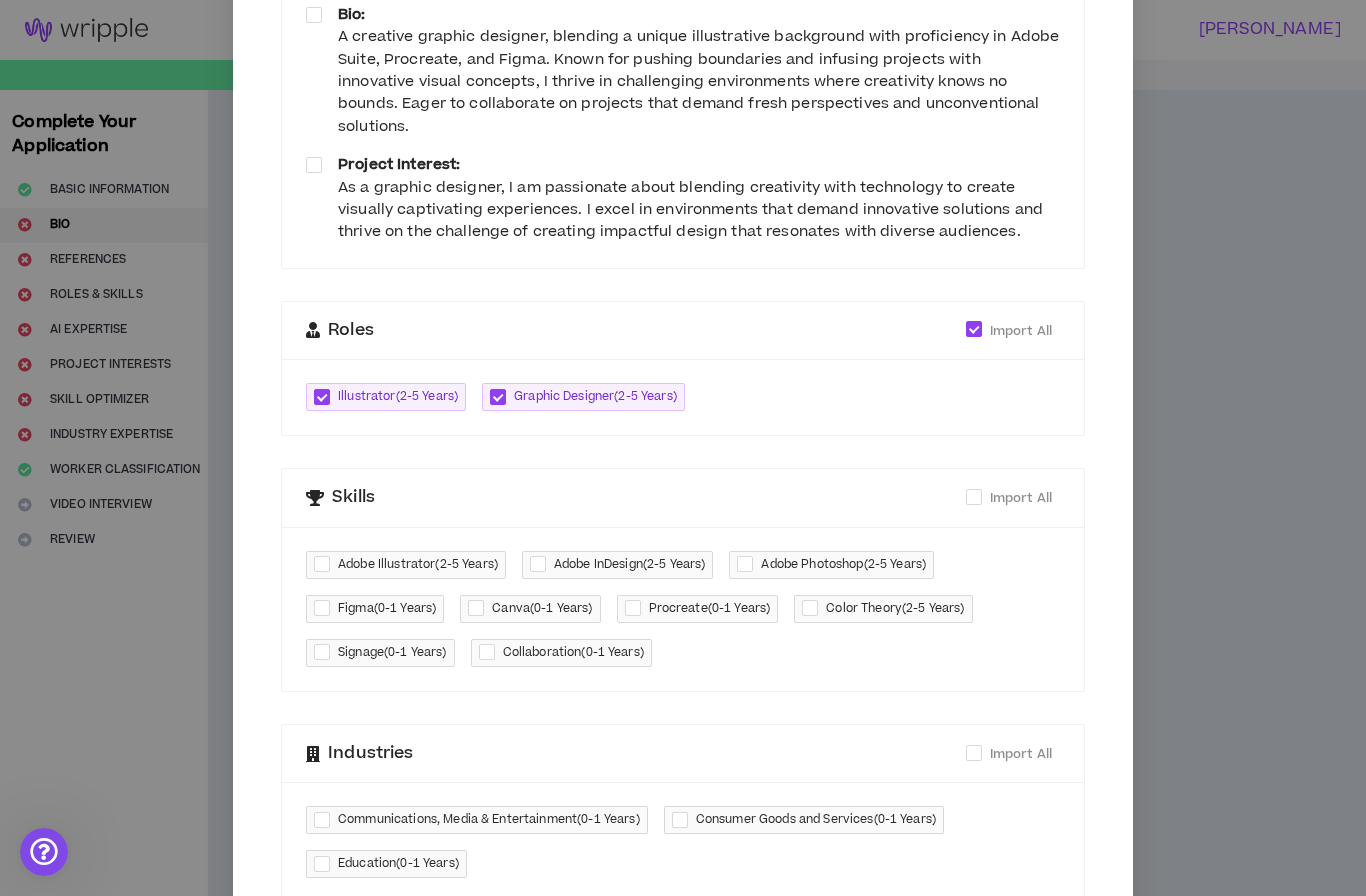 scroll, scrollTop: 319, scrollLeft: 0, axis: vertical 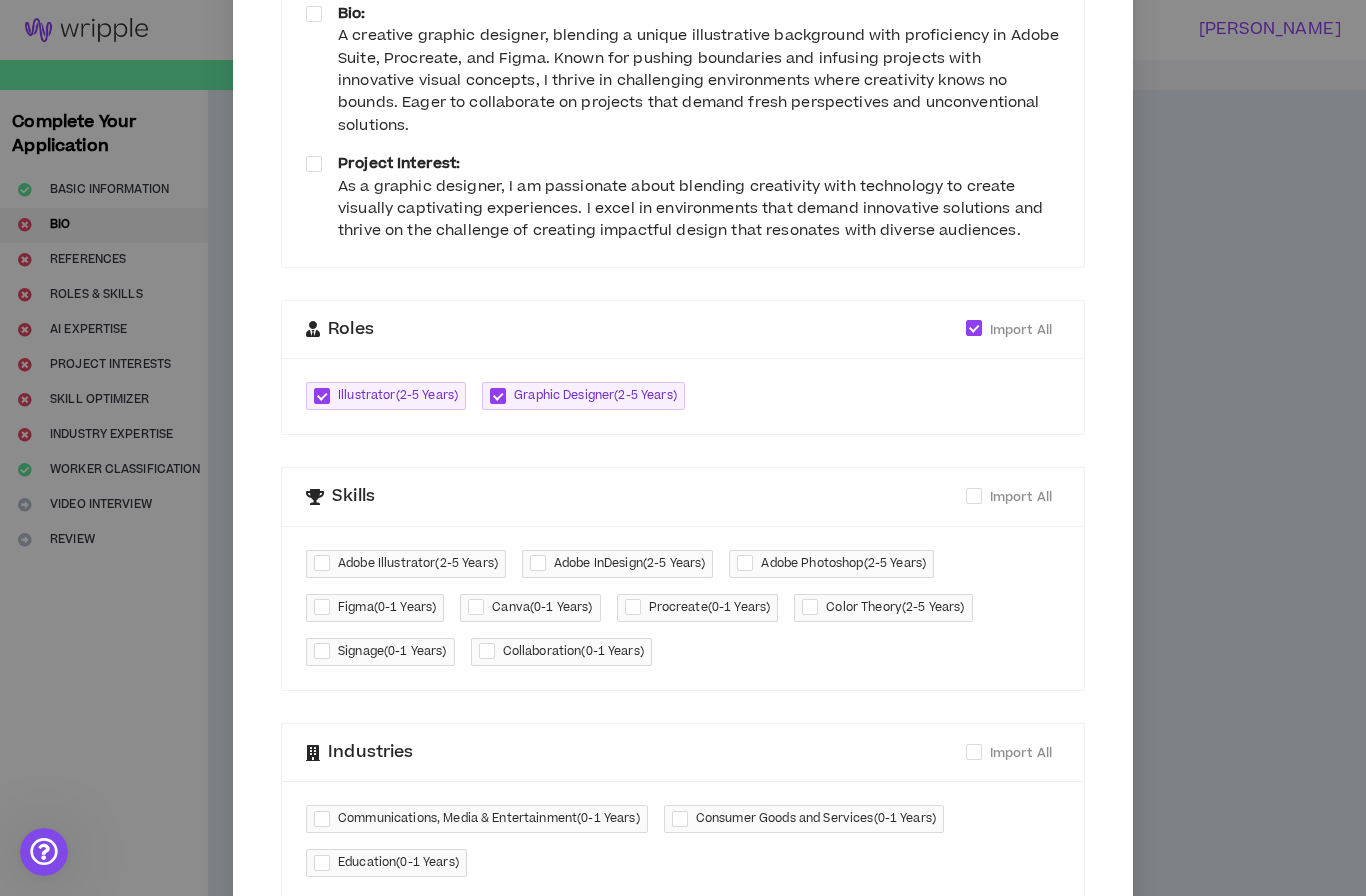 click on "Adobe Illustrator  ( 2-5 Years )" at bounding box center (418, 564) 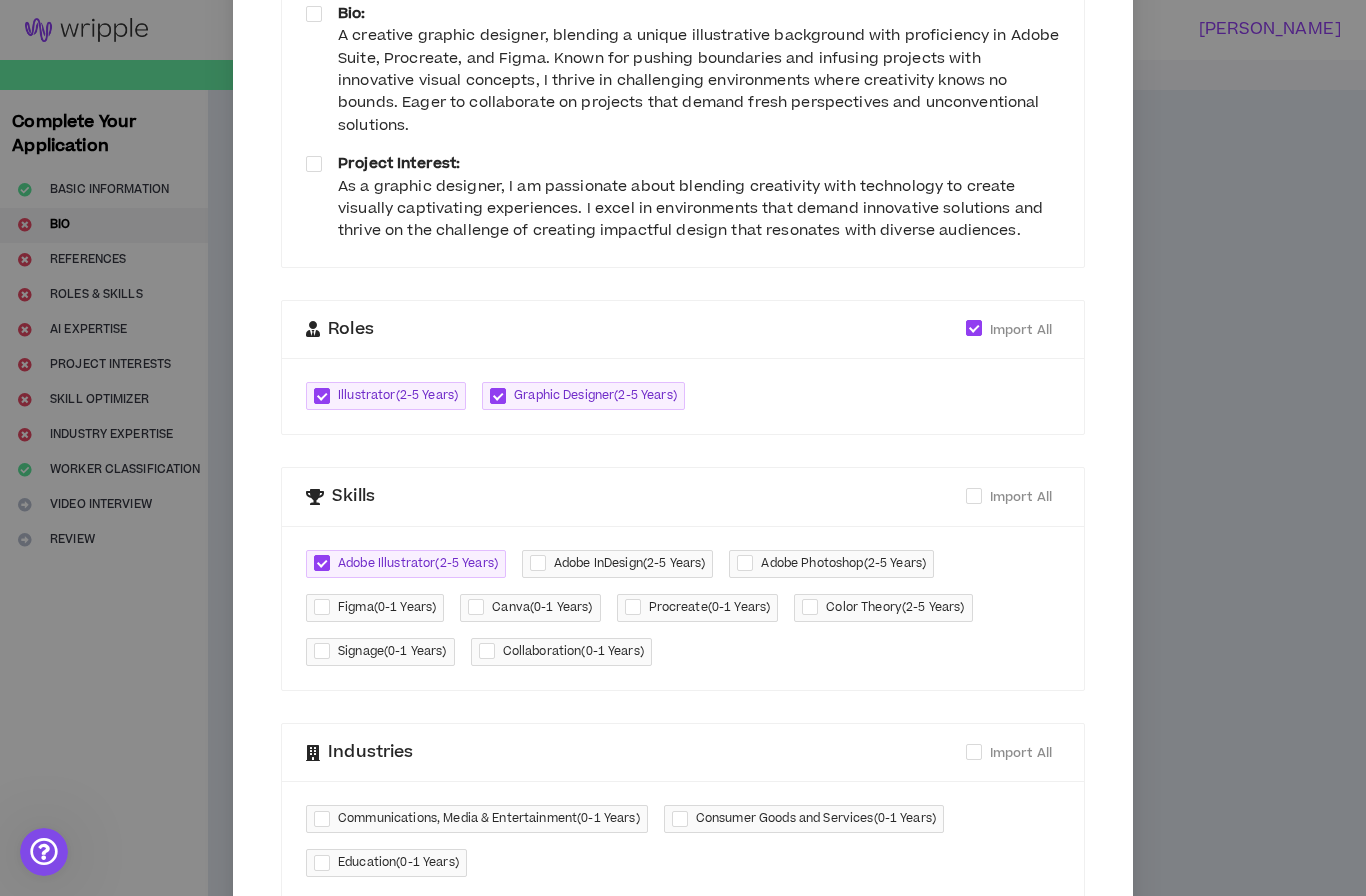 click on "Adobe InDesign  ( 2-5 Years )" at bounding box center [630, 564] 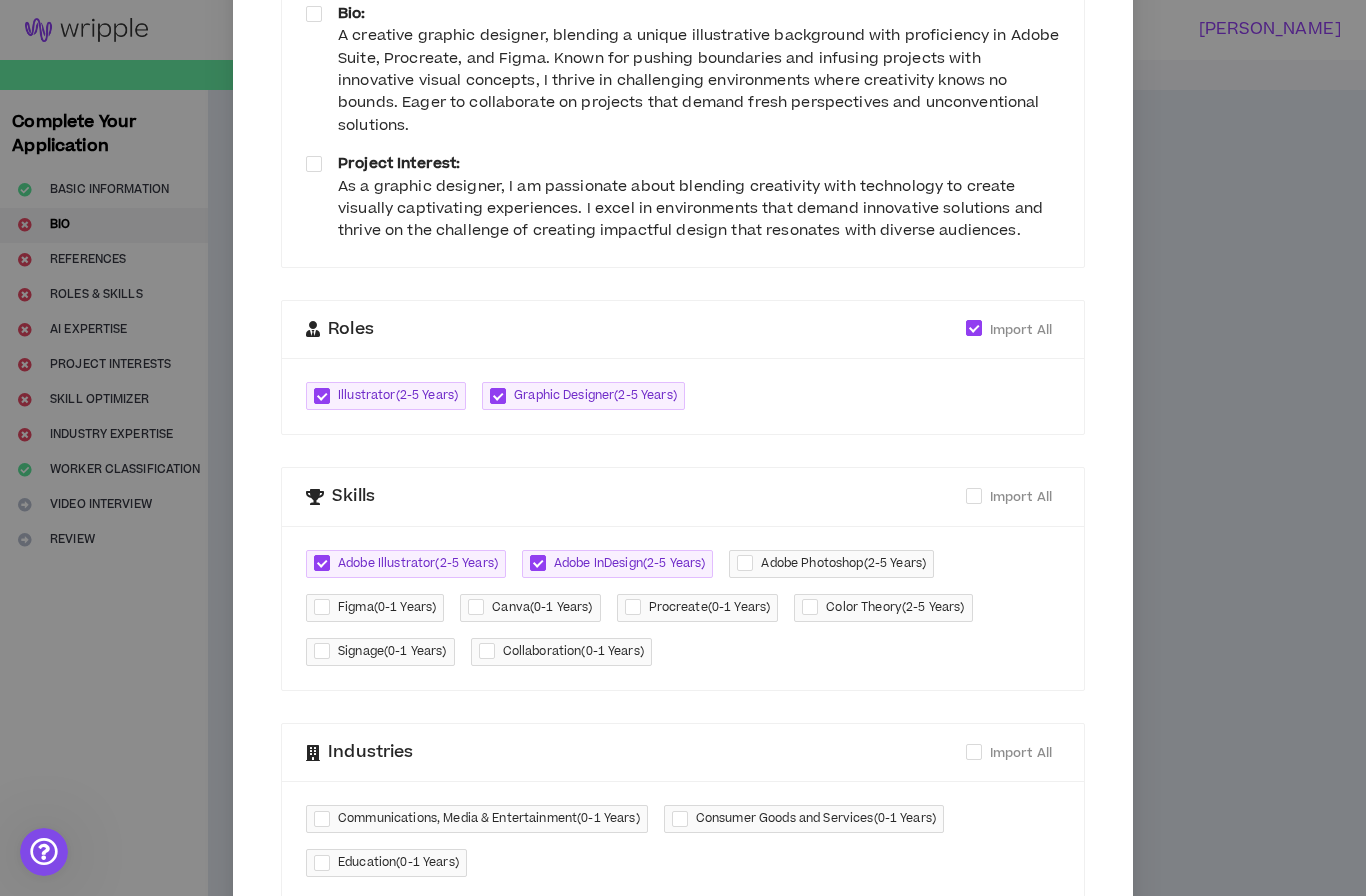 click on "Adobe Photoshop  ( 2-5 Years )" at bounding box center (843, 564) 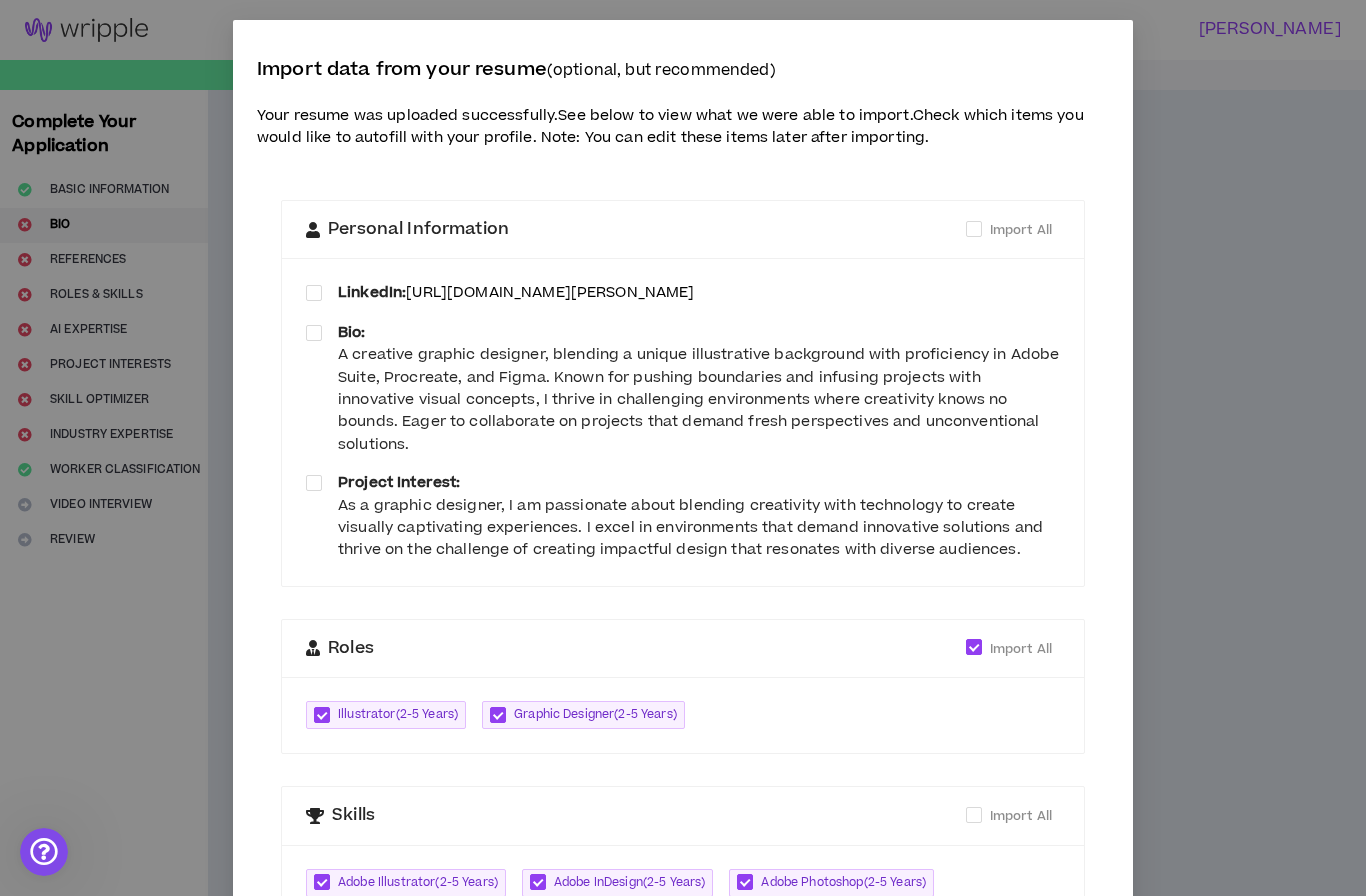 scroll, scrollTop: 0, scrollLeft: 0, axis: both 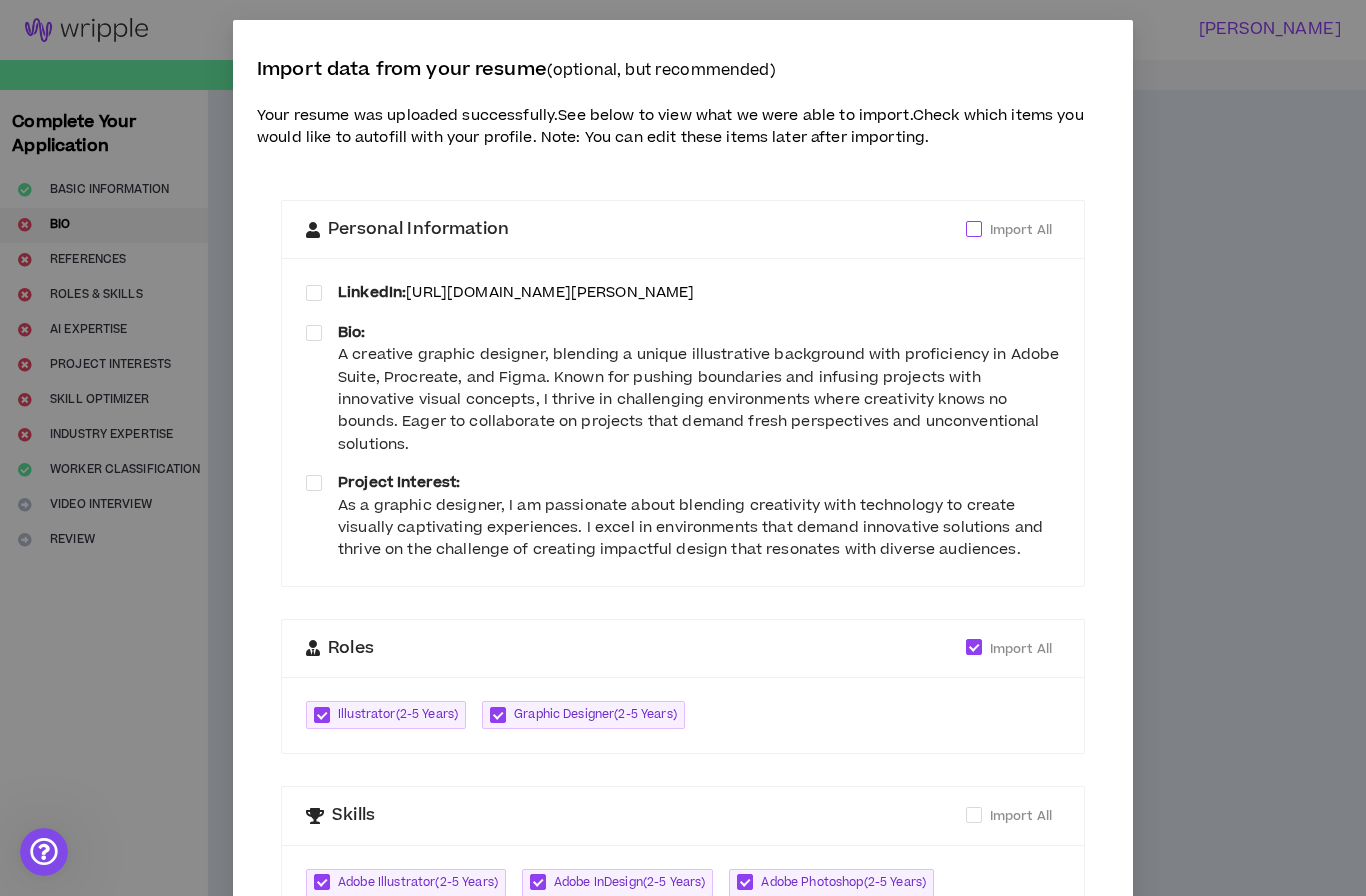 click on "Import All" at bounding box center (1021, 230) 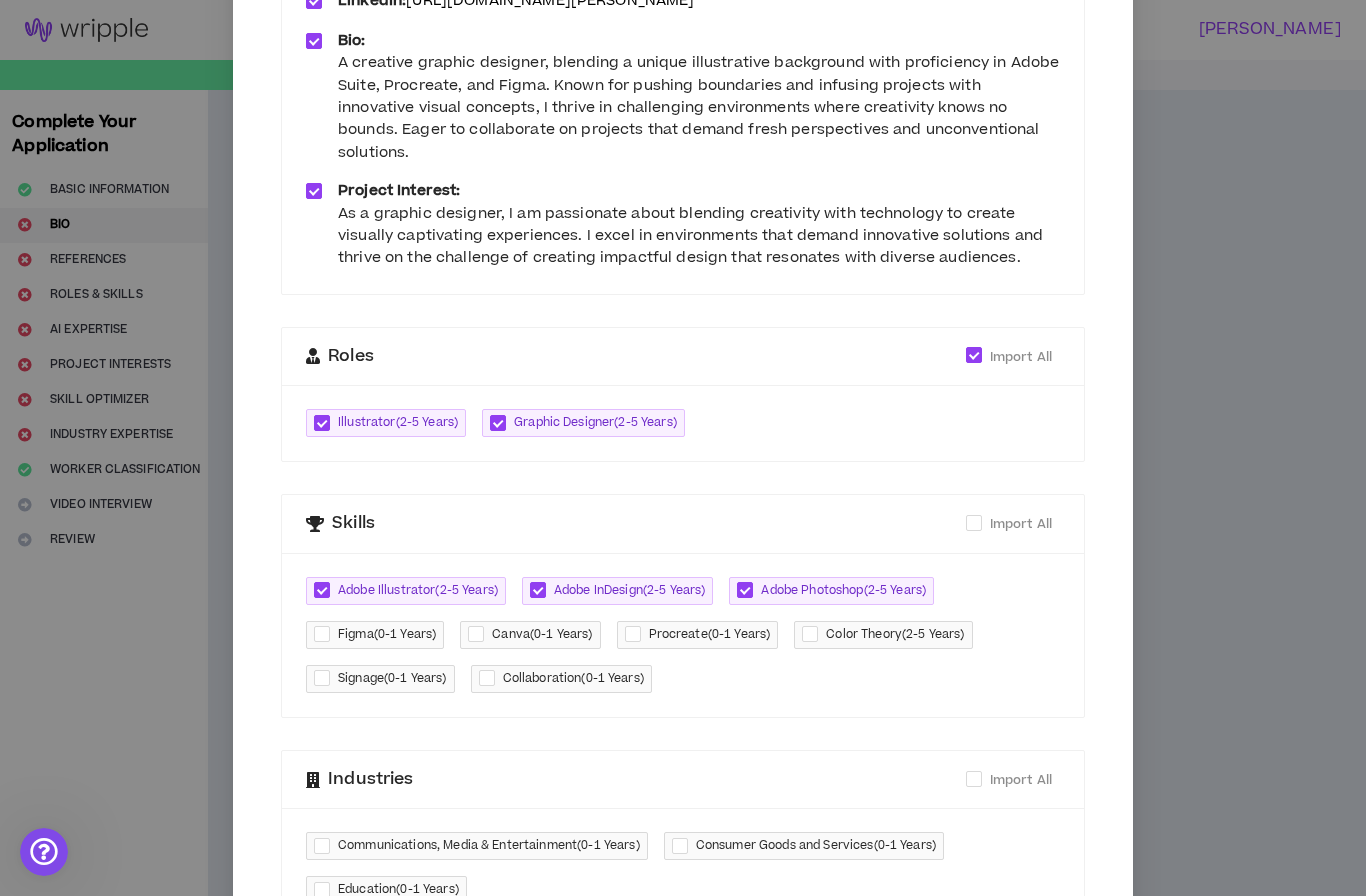 scroll, scrollTop: 370, scrollLeft: 0, axis: vertical 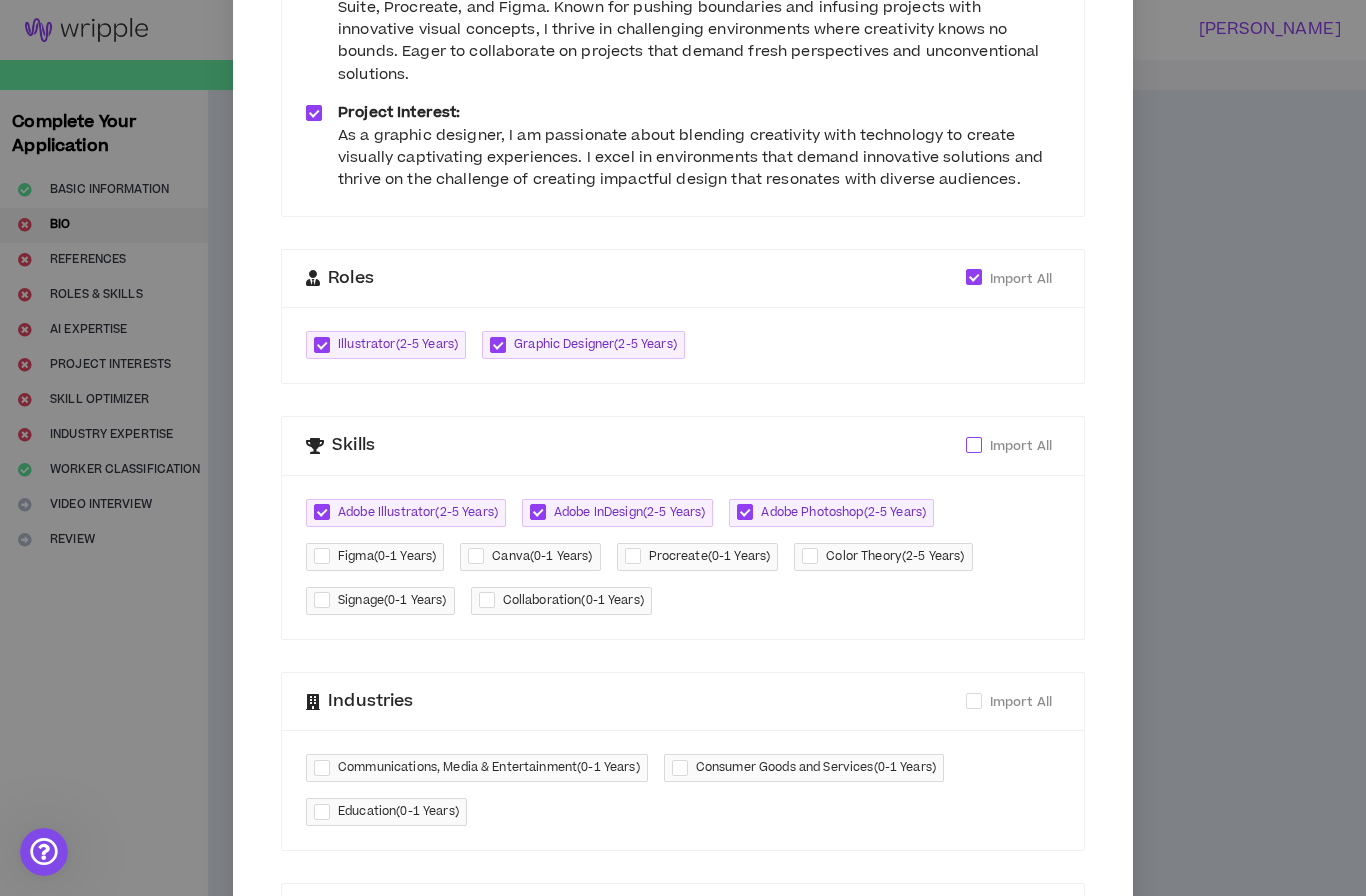 click on "Import All" at bounding box center [1021, 446] 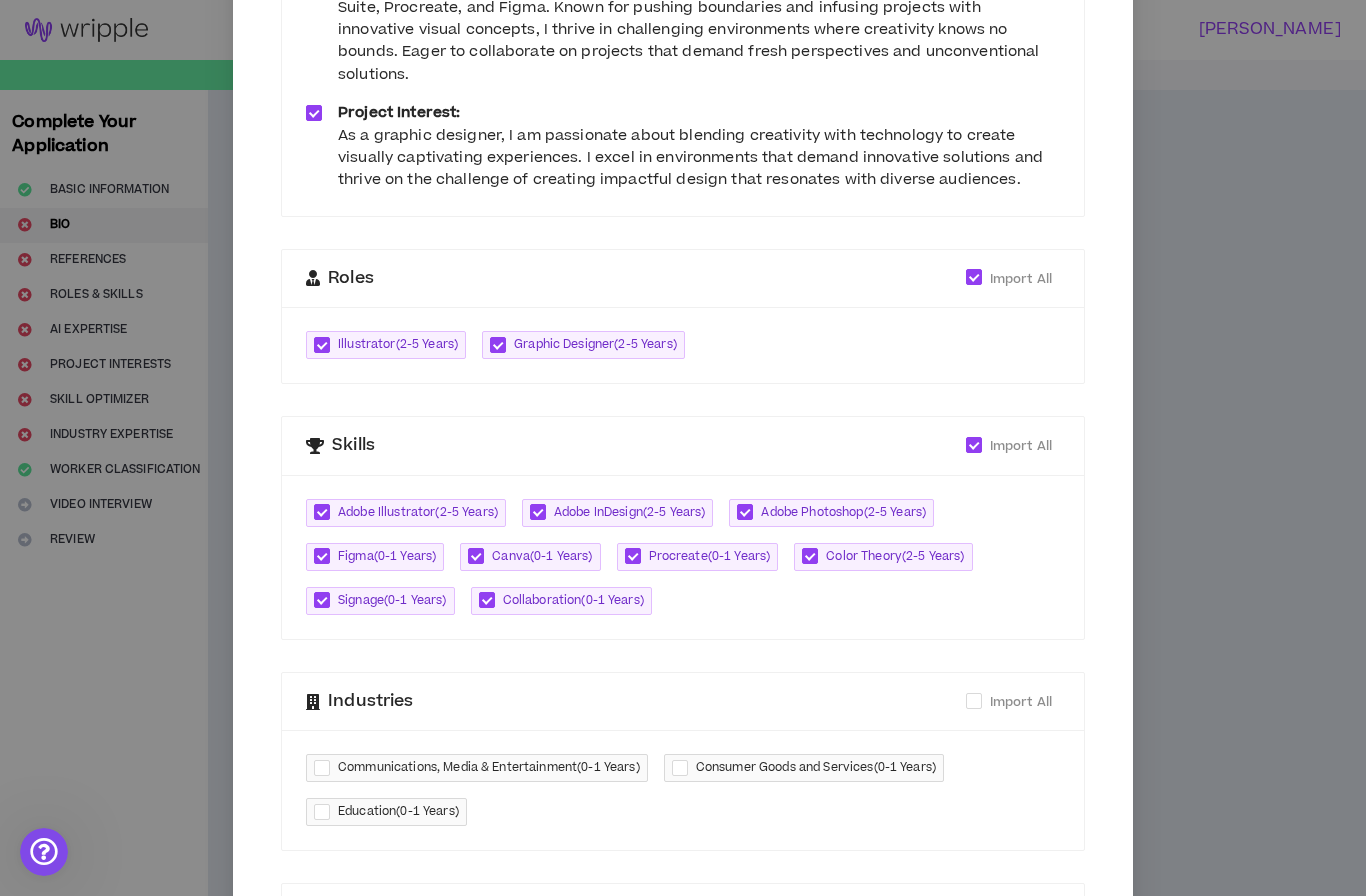 checkbox on "****" 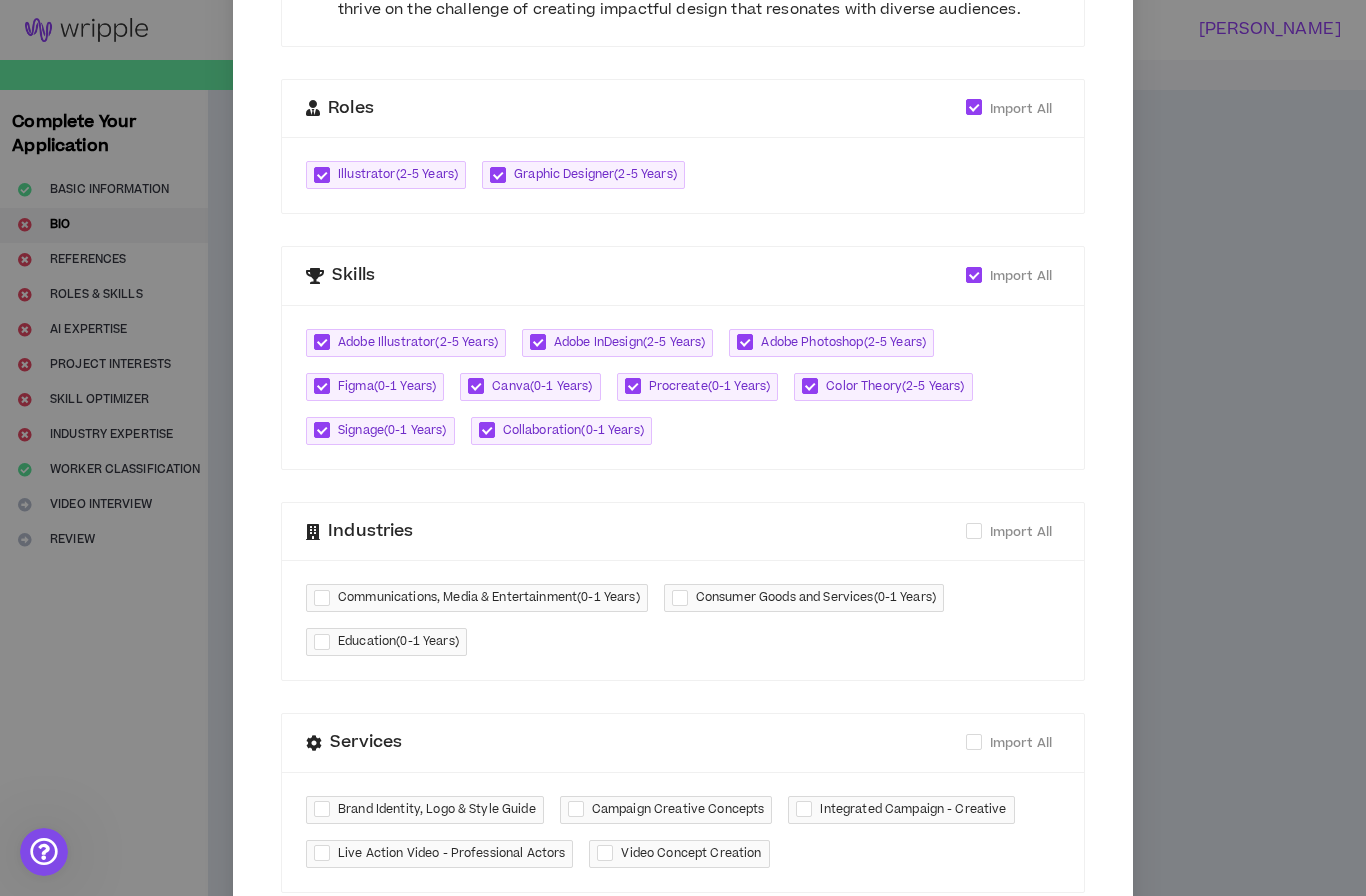 scroll, scrollTop: 552, scrollLeft: 0, axis: vertical 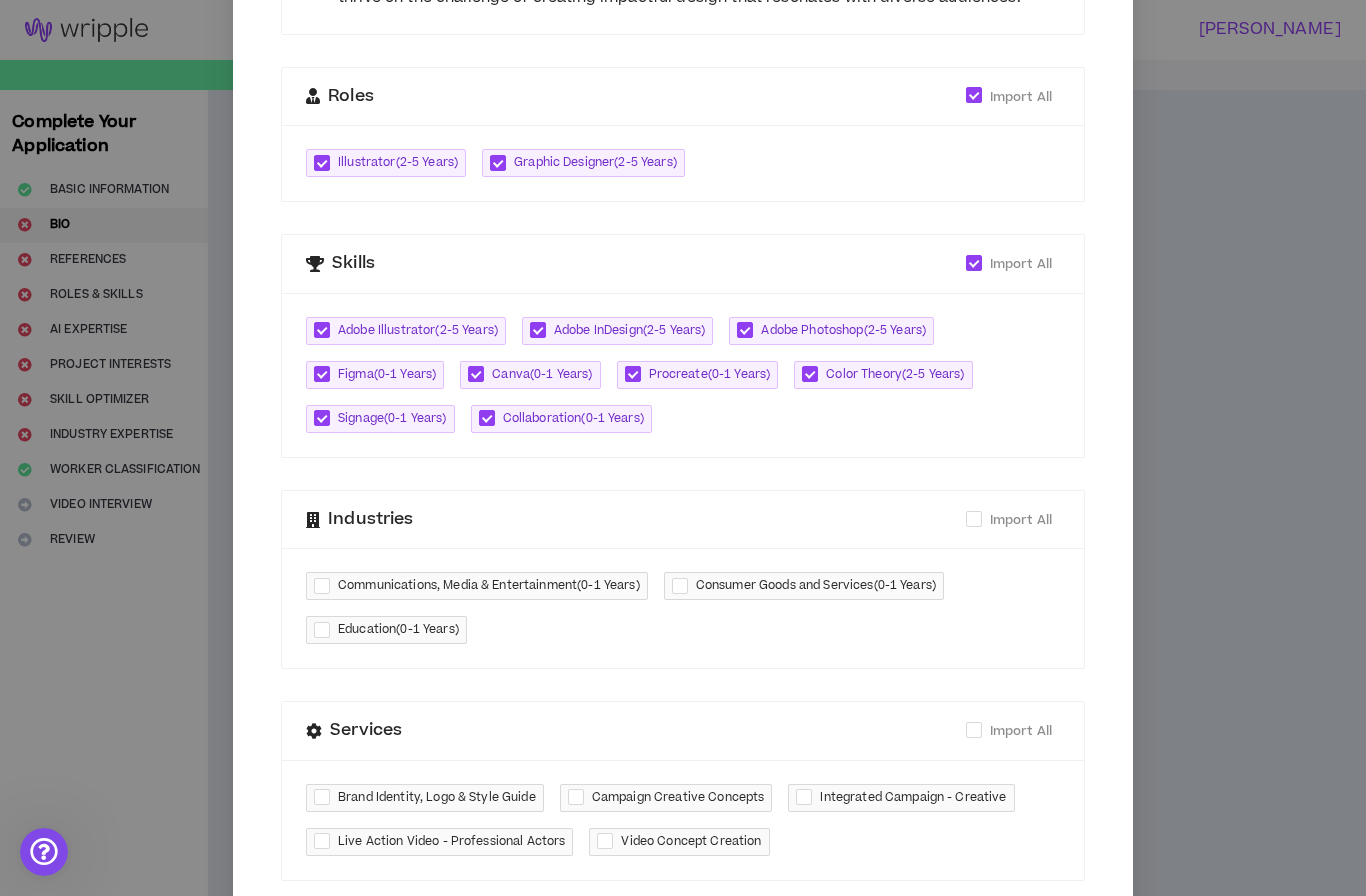 click on "Industries Import All" at bounding box center [683, 520] 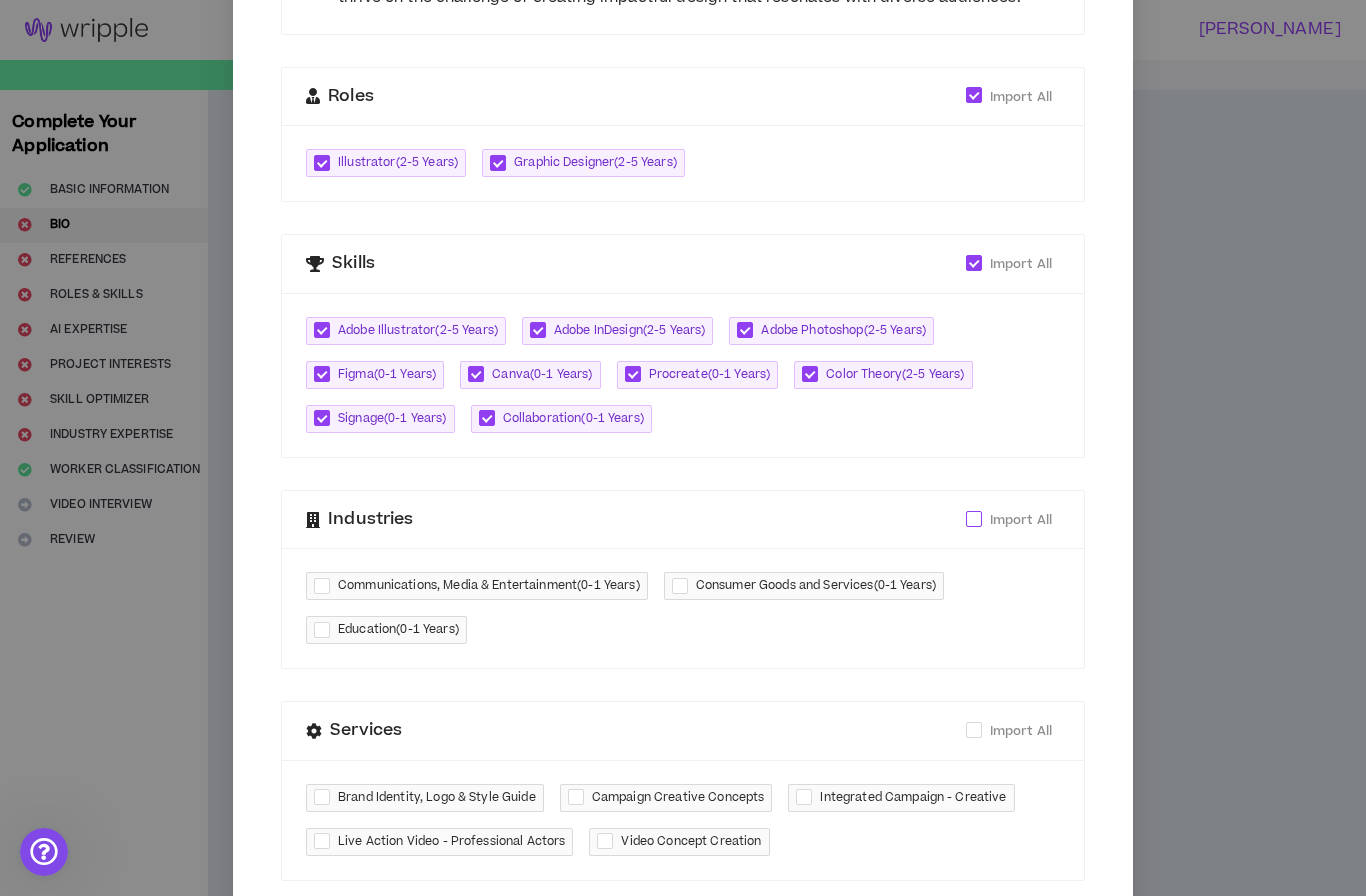 click on "Import All" at bounding box center (1021, 520) 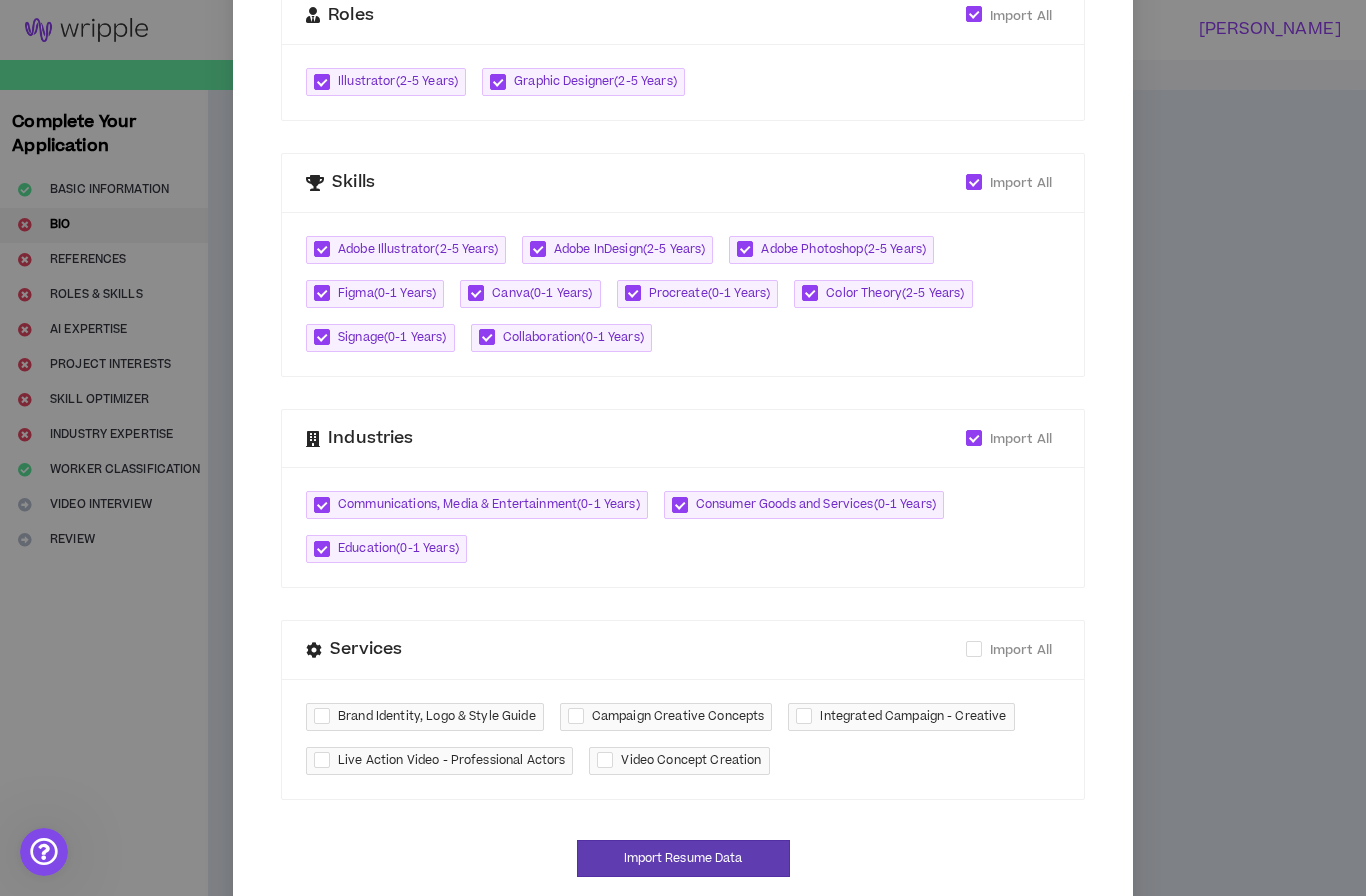 scroll, scrollTop: 631, scrollLeft: 0, axis: vertical 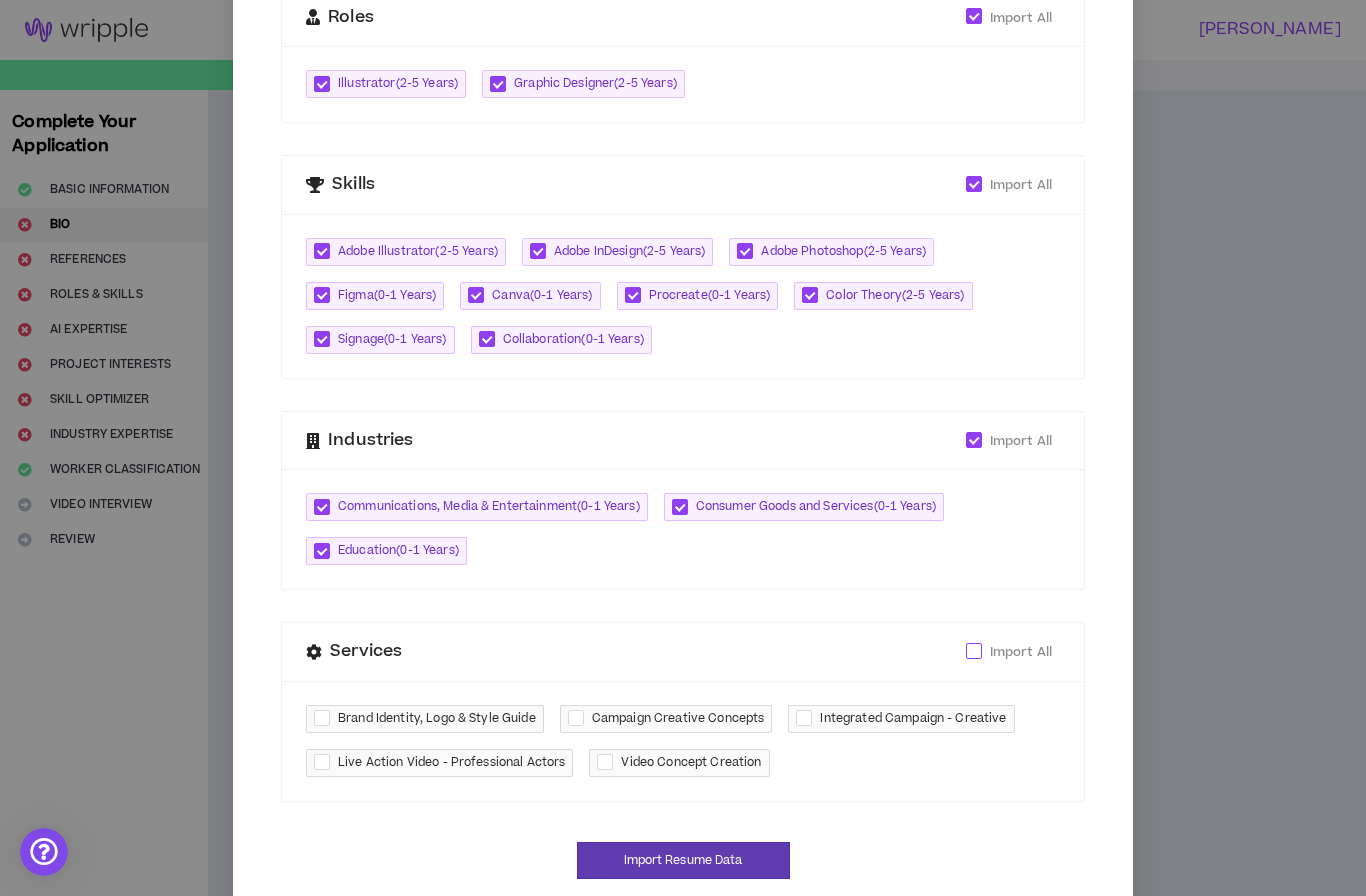 click on "Import All" at bounding box center (1021, 652) 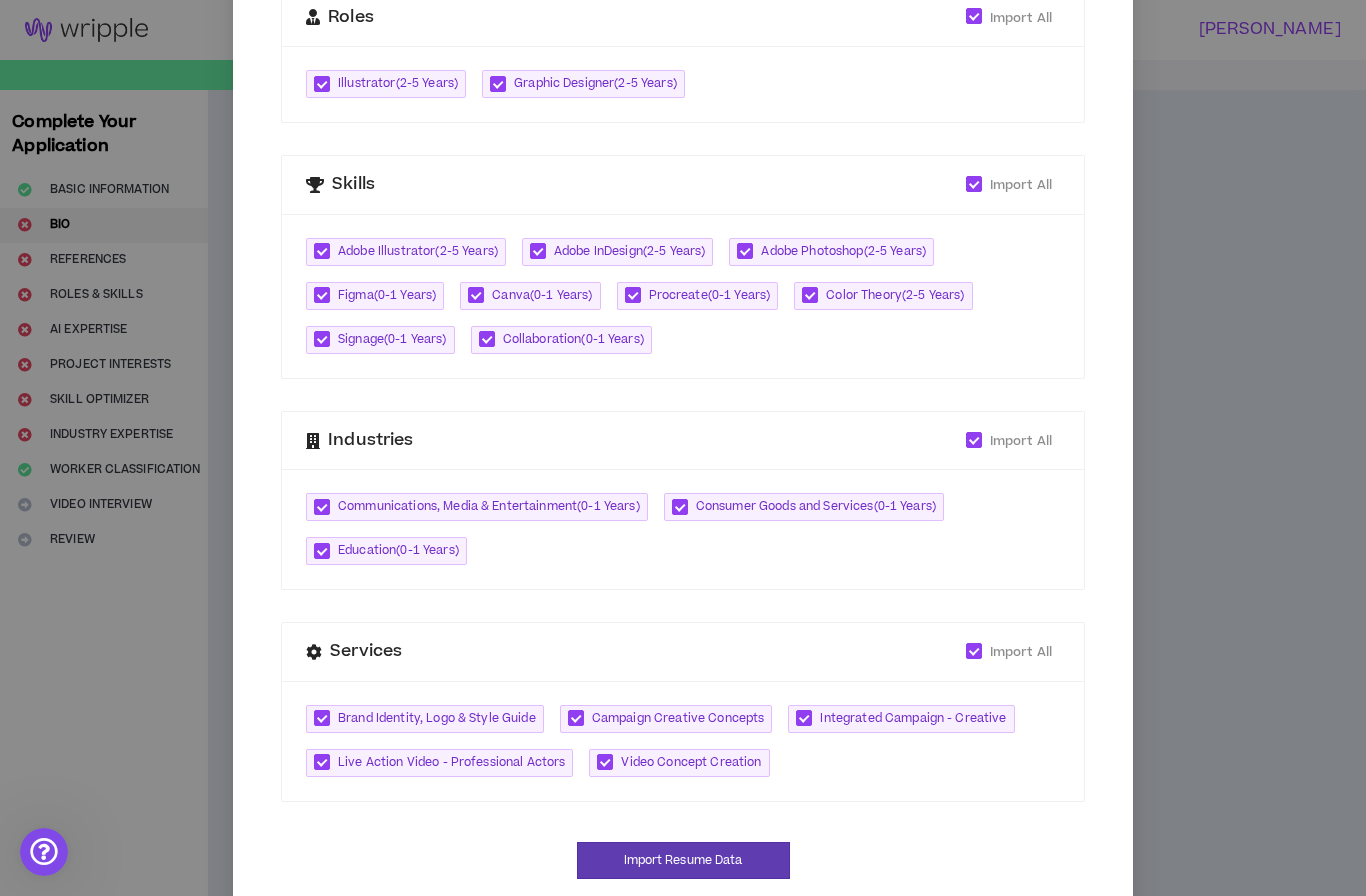 click on "Communications, Media & Entertainment  ( 0-1 Years )" at bounding box center (477, 507) 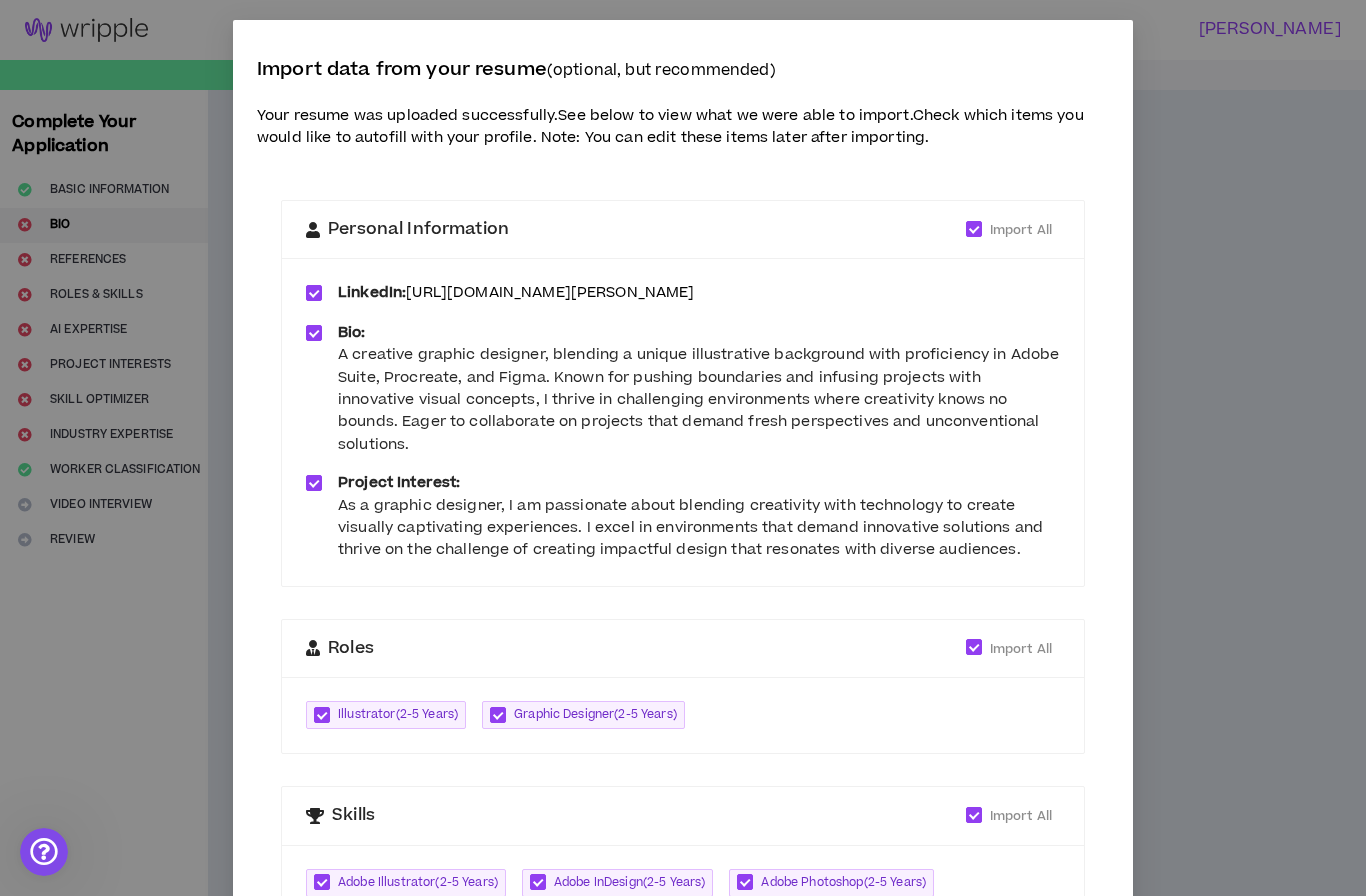 scroll, scrollTop: 0, scrollLeft: 0, axis: both 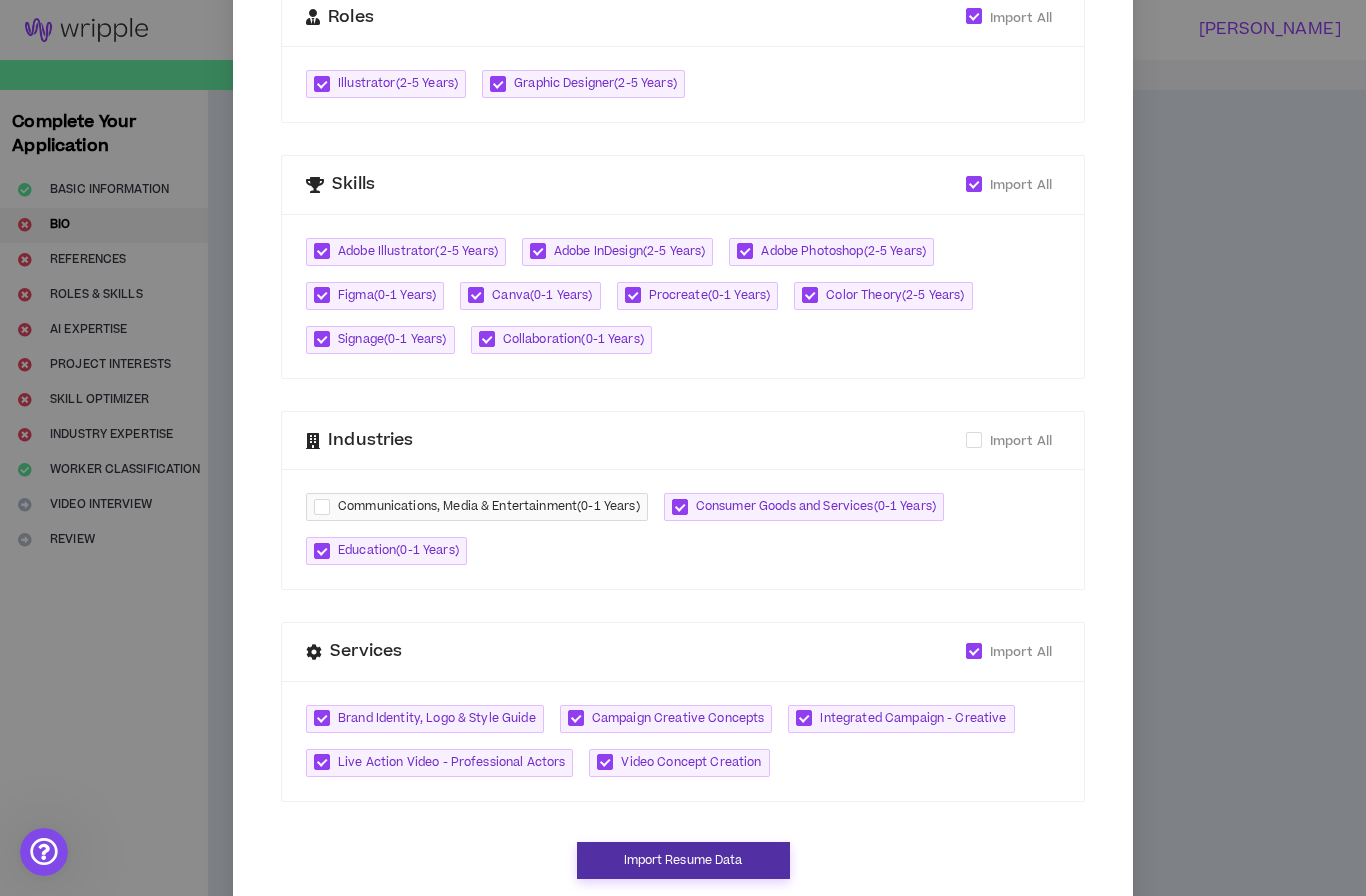 click on "Import Resume Data" at bounding box center (683, 860) 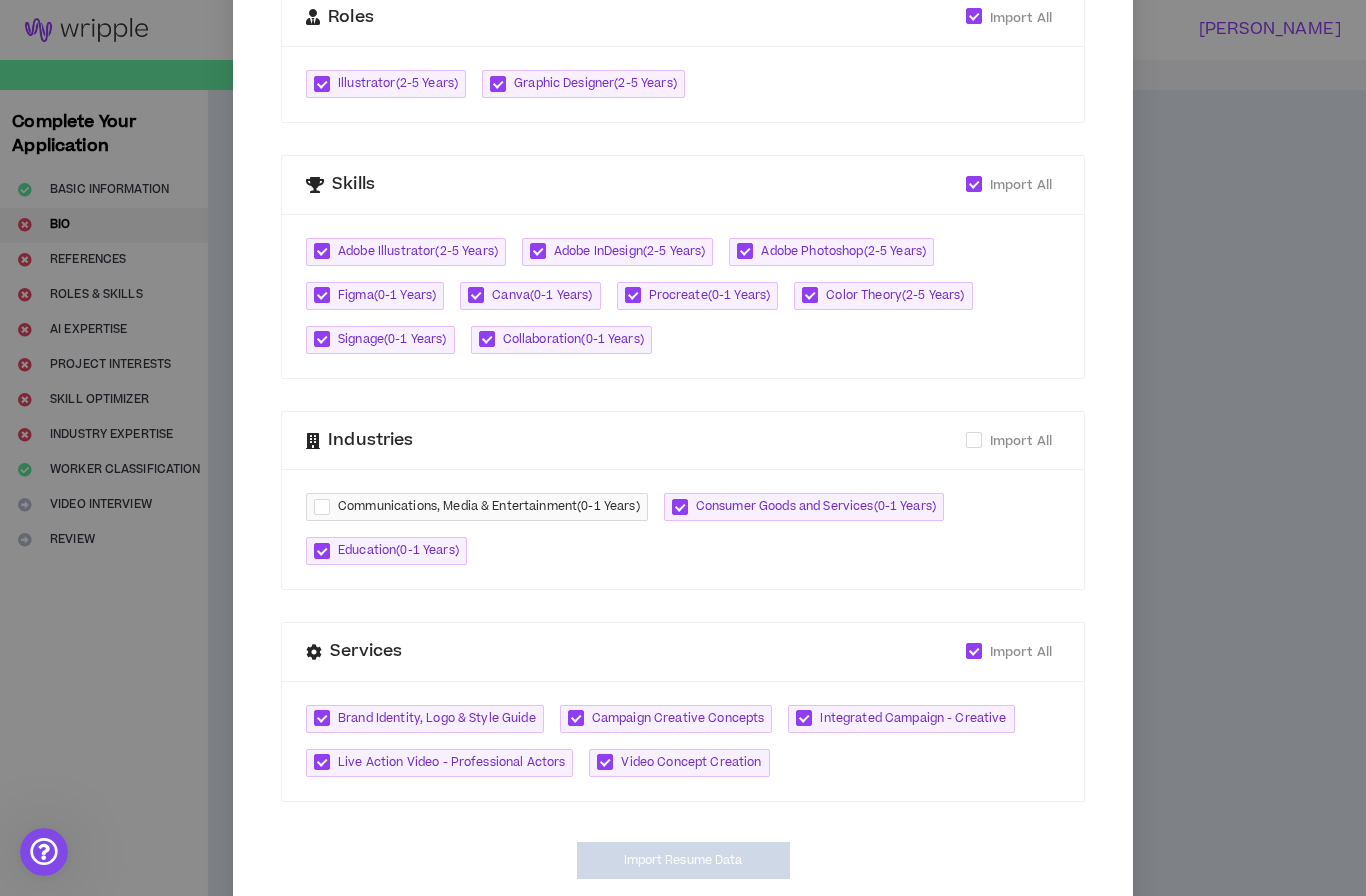 click on "Video Concept Creation" at bounding box center [691, 763] 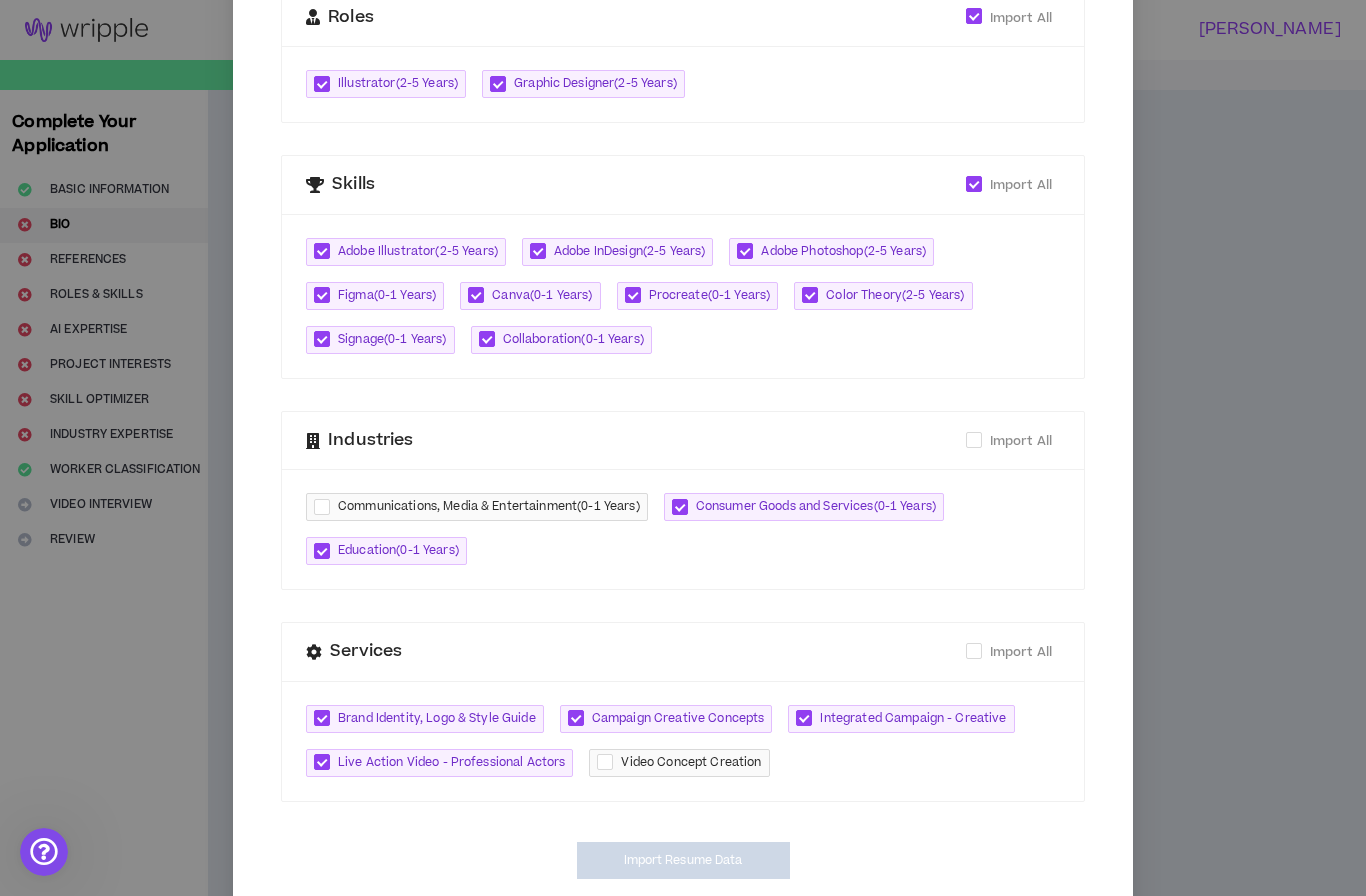 checkbox on "*****" 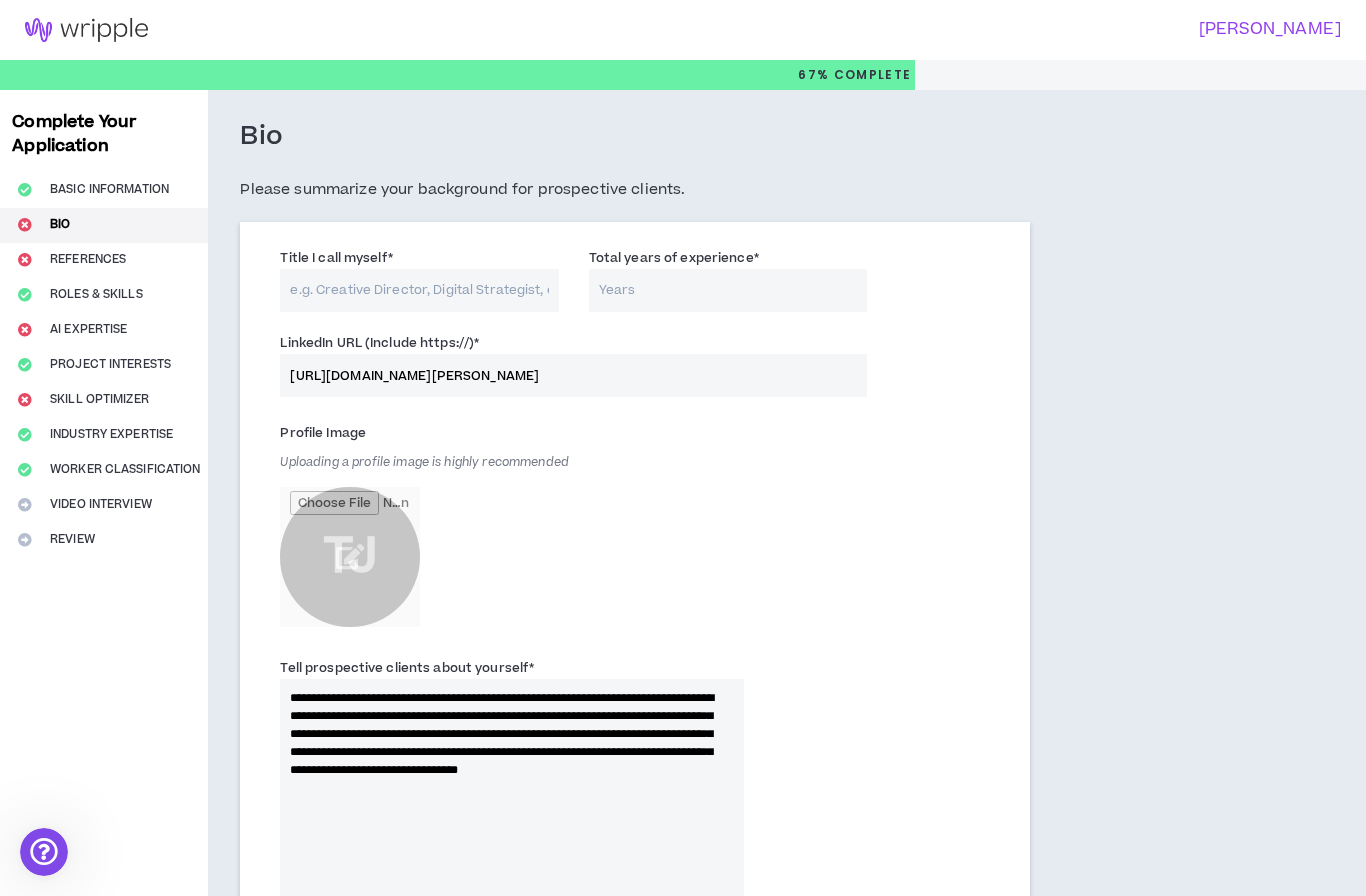 scroll, scrollTop: 627, scrollLeft: 0, axis: vertical 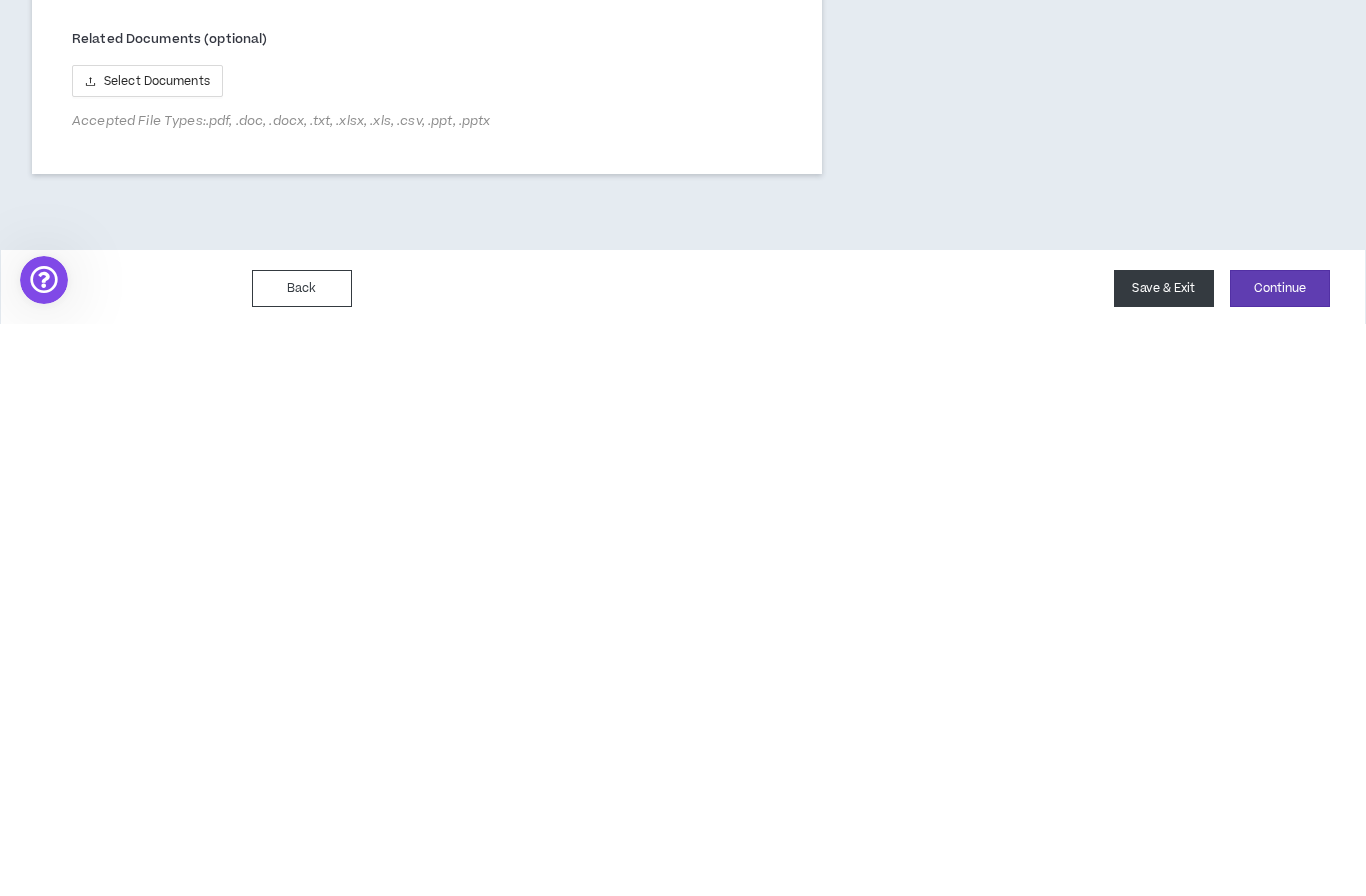 click on "Save & Exit" at bounding box center (1164, 860) 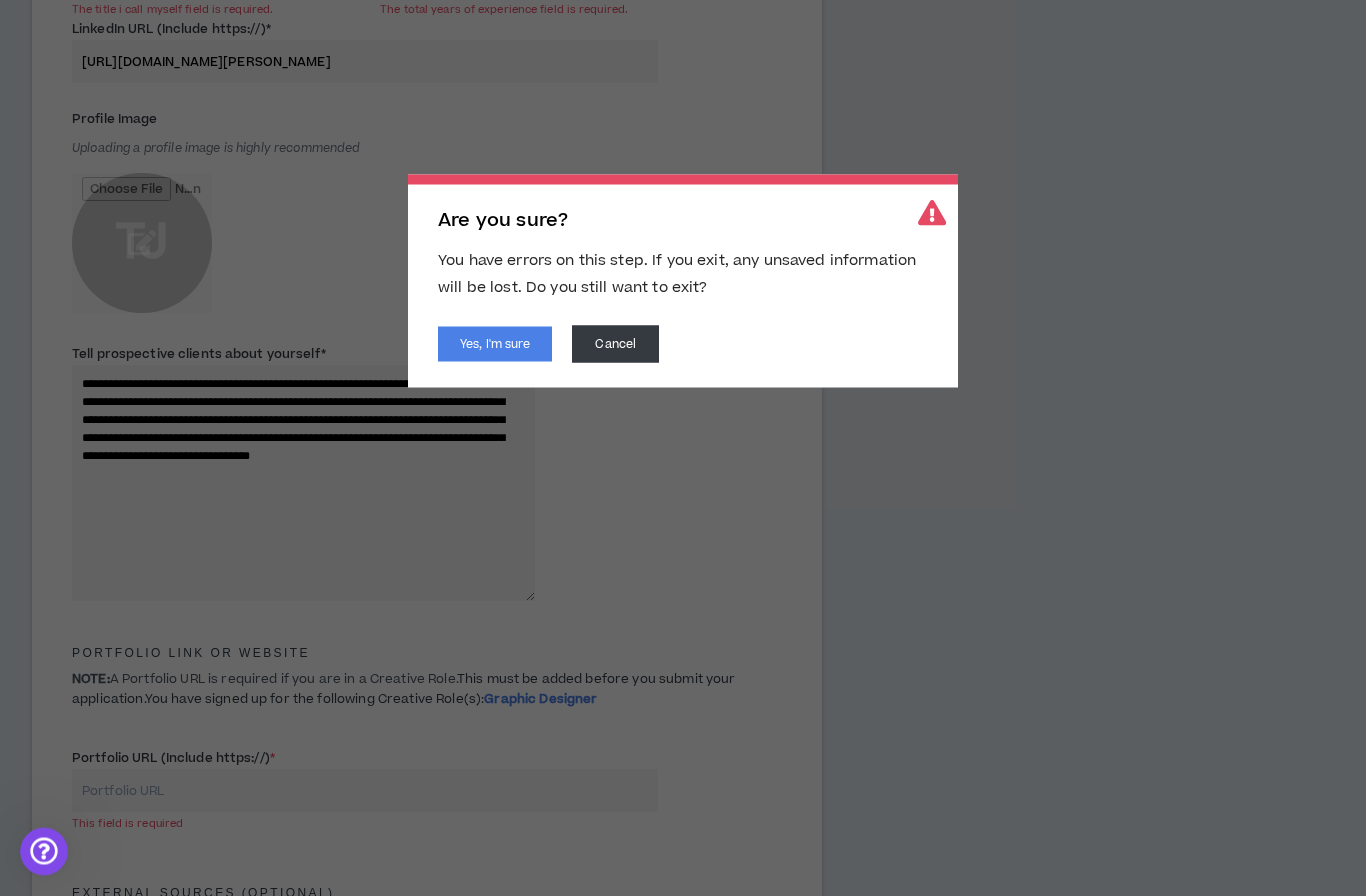 scroll, scrollTop: 245, scrollLeft: 0, axis: vertical 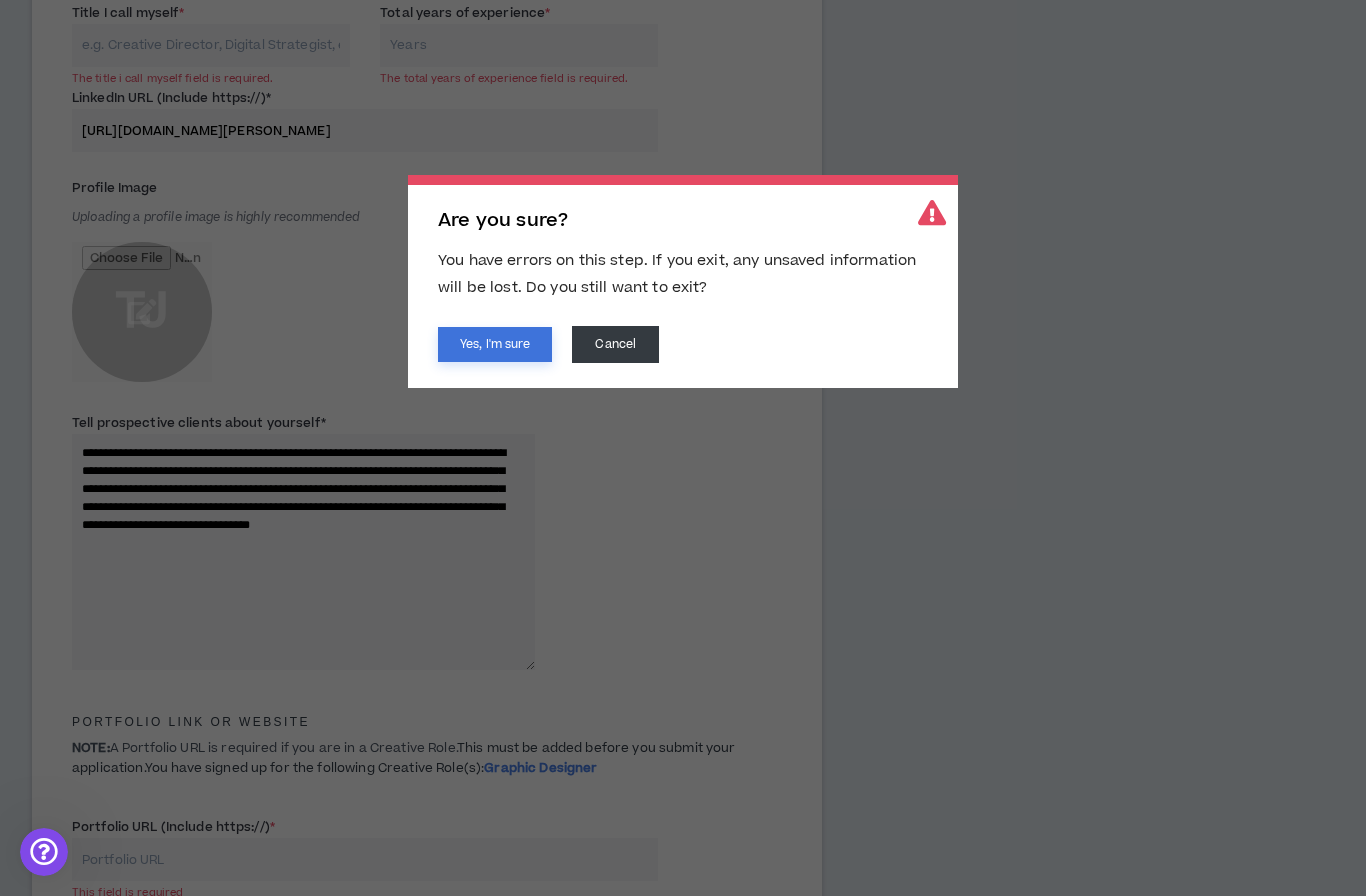 click on "Yes, I'm sure" at bounding box center [495, 344] 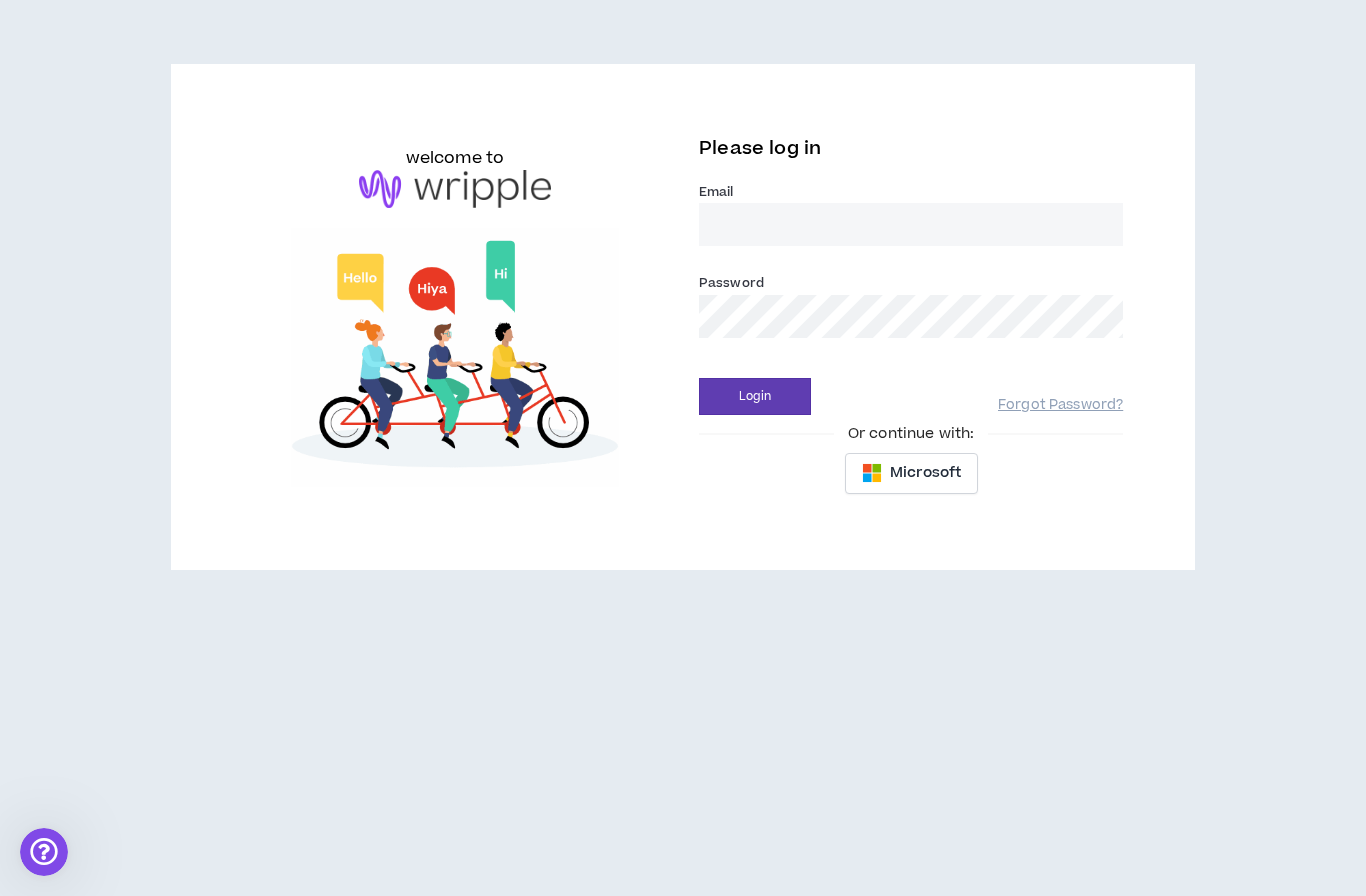 scroll, scrollTop: 0, scrollLeft: 0, axis: both 